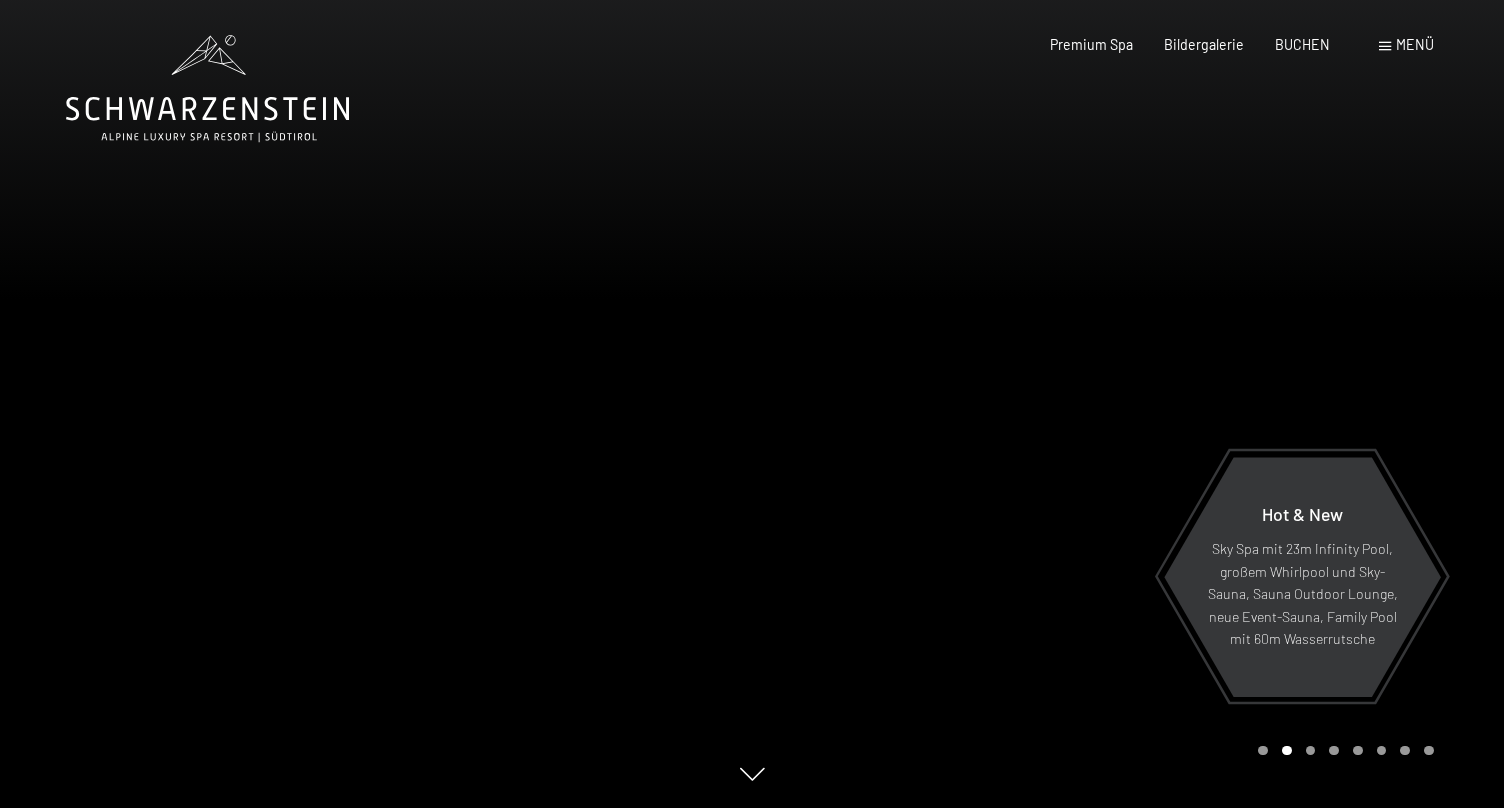 scroll, scrollTop: 0, scrollLeft: 0, axis: both 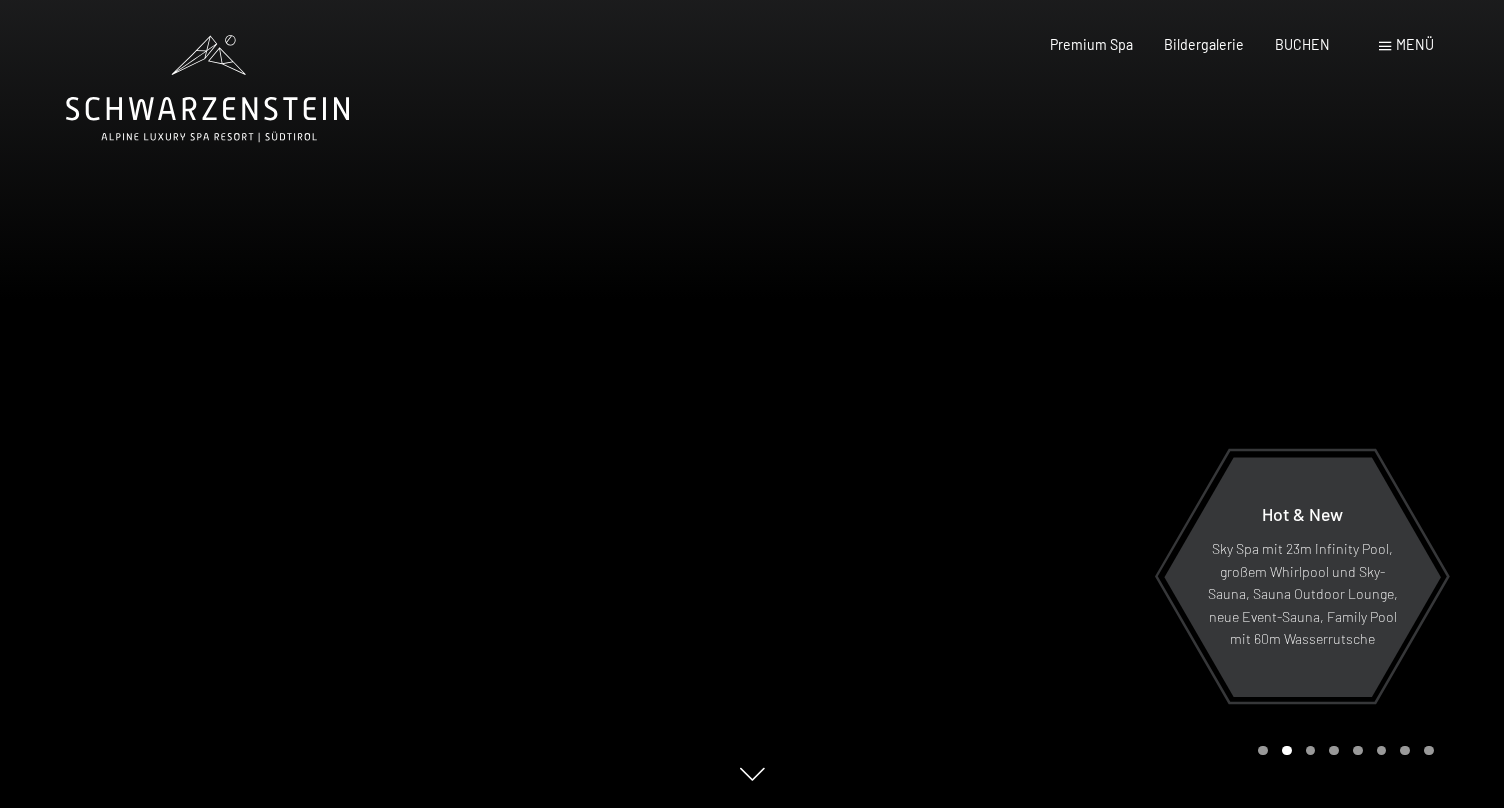 click at bounding box center (1128, 404) 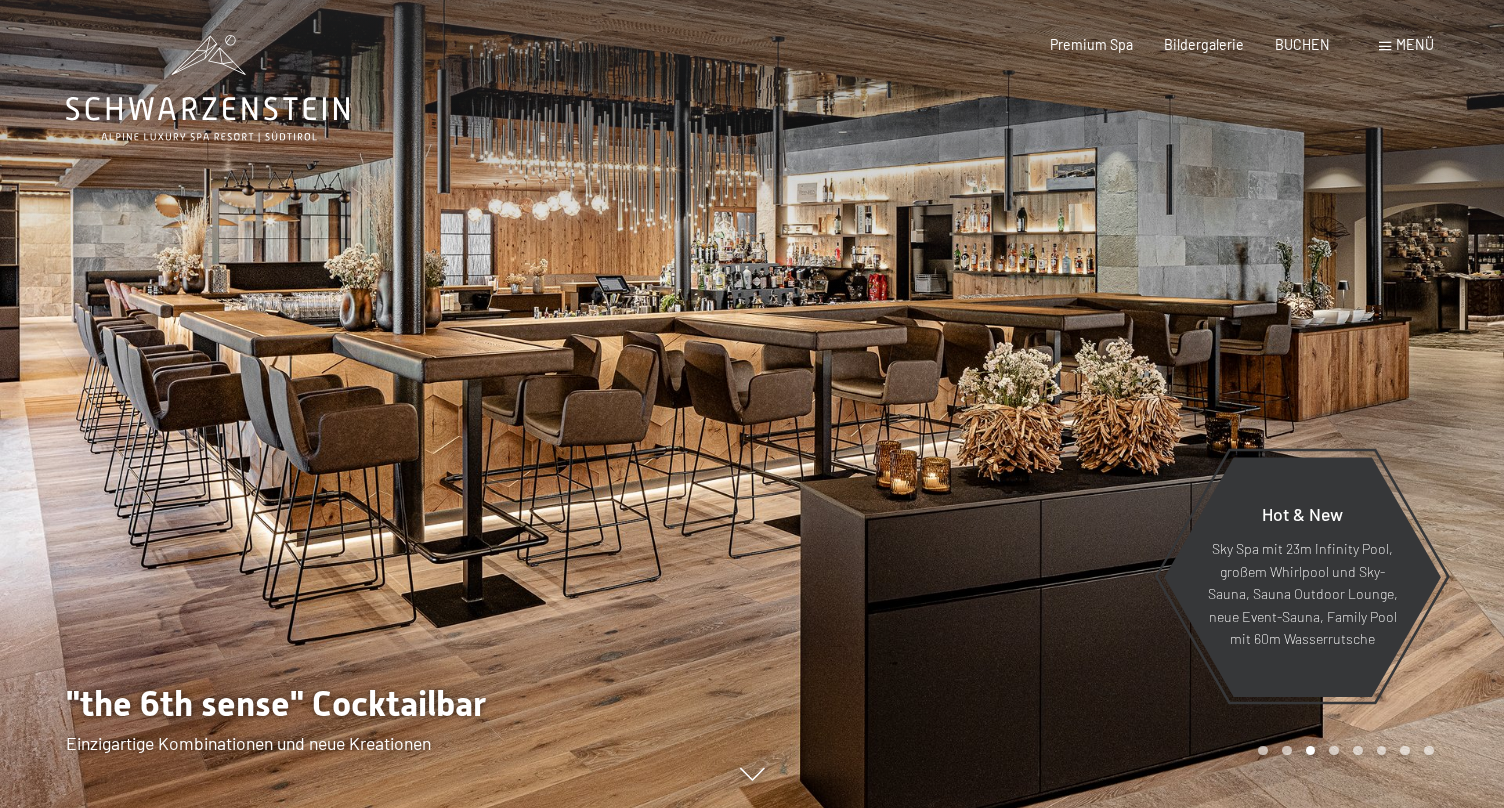 click at bounding box center (1128, 404) 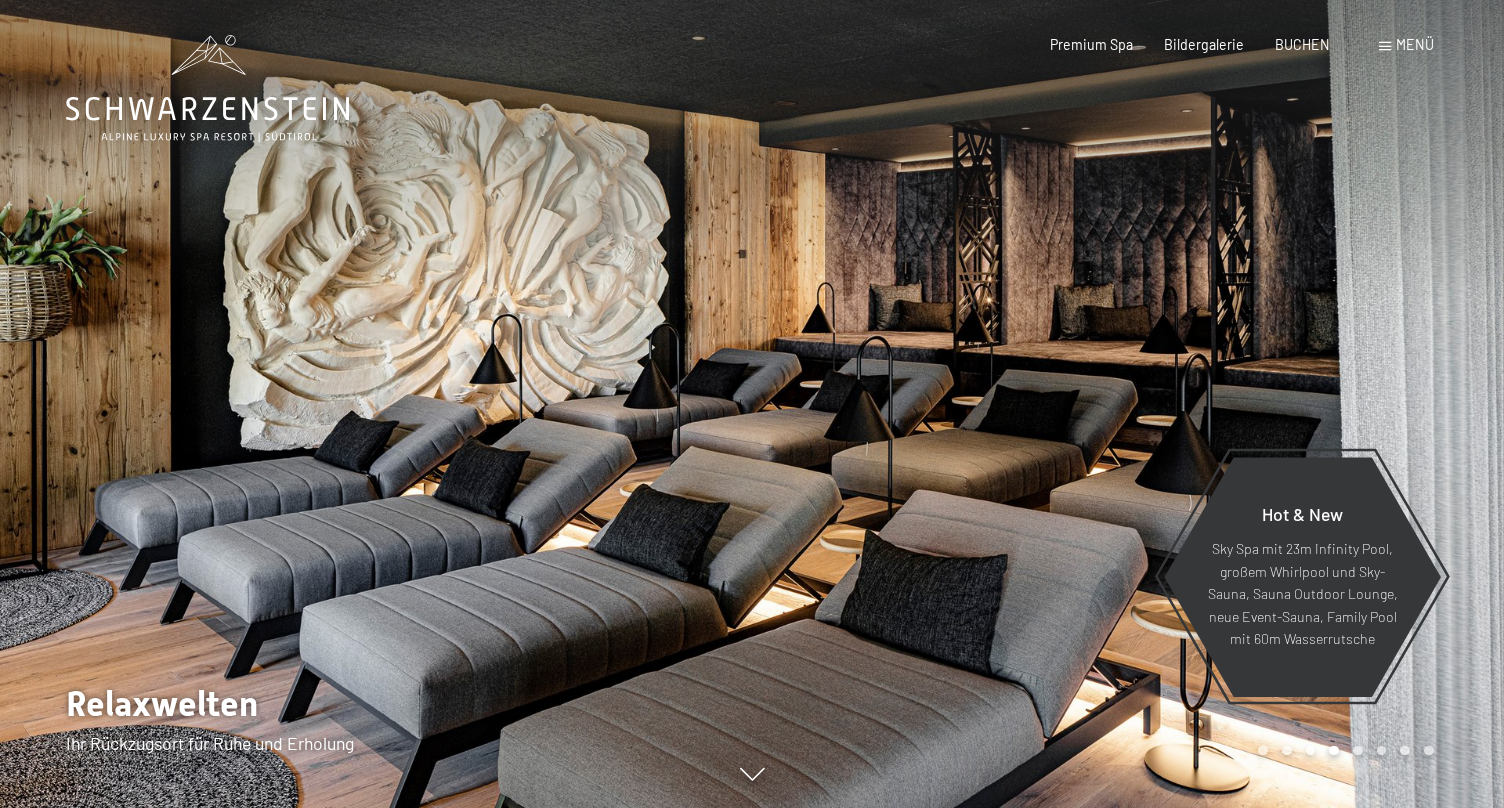 click at bounding box center [1128, 404] 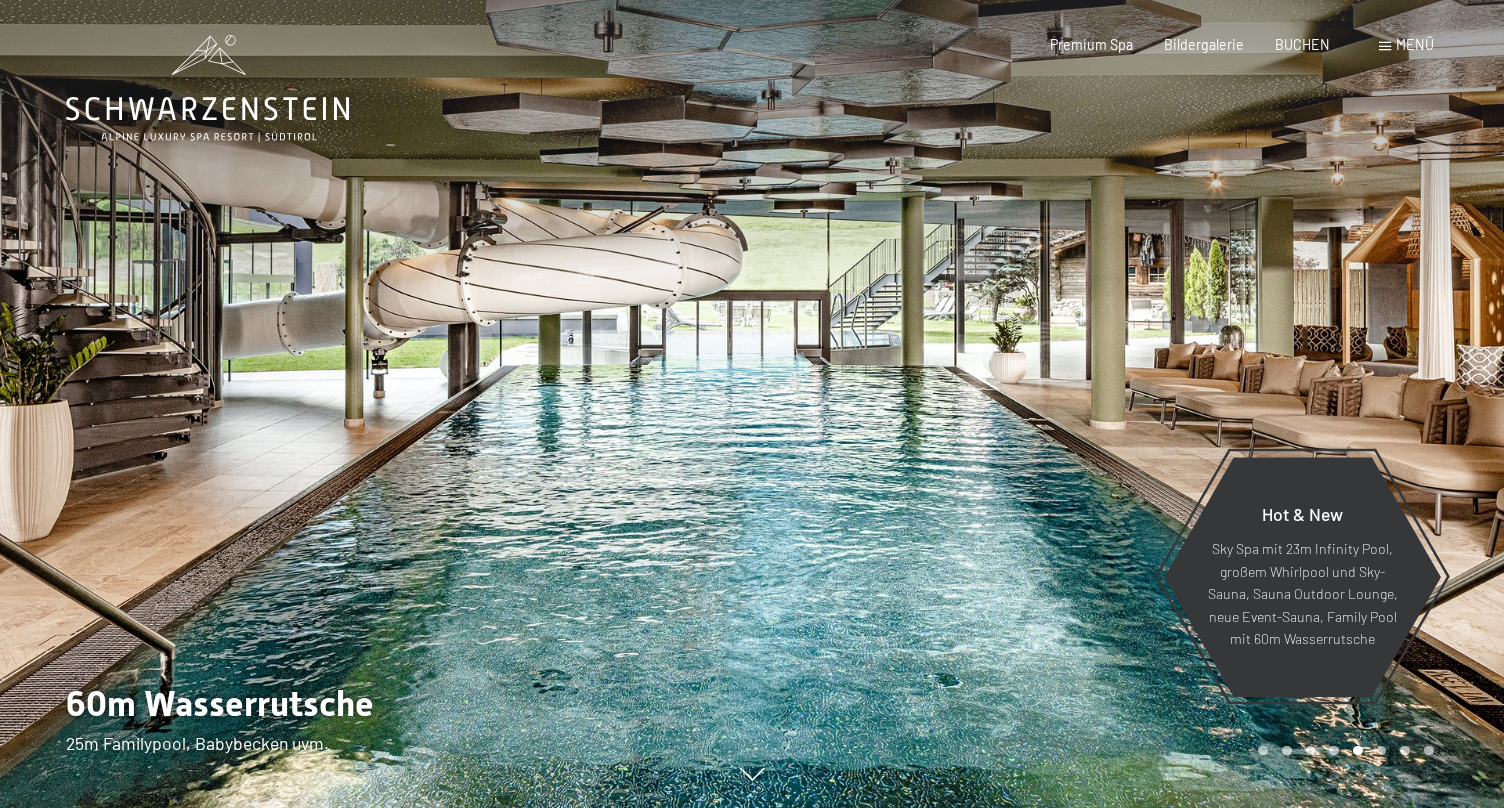 click at bounding box center [1128, 404] 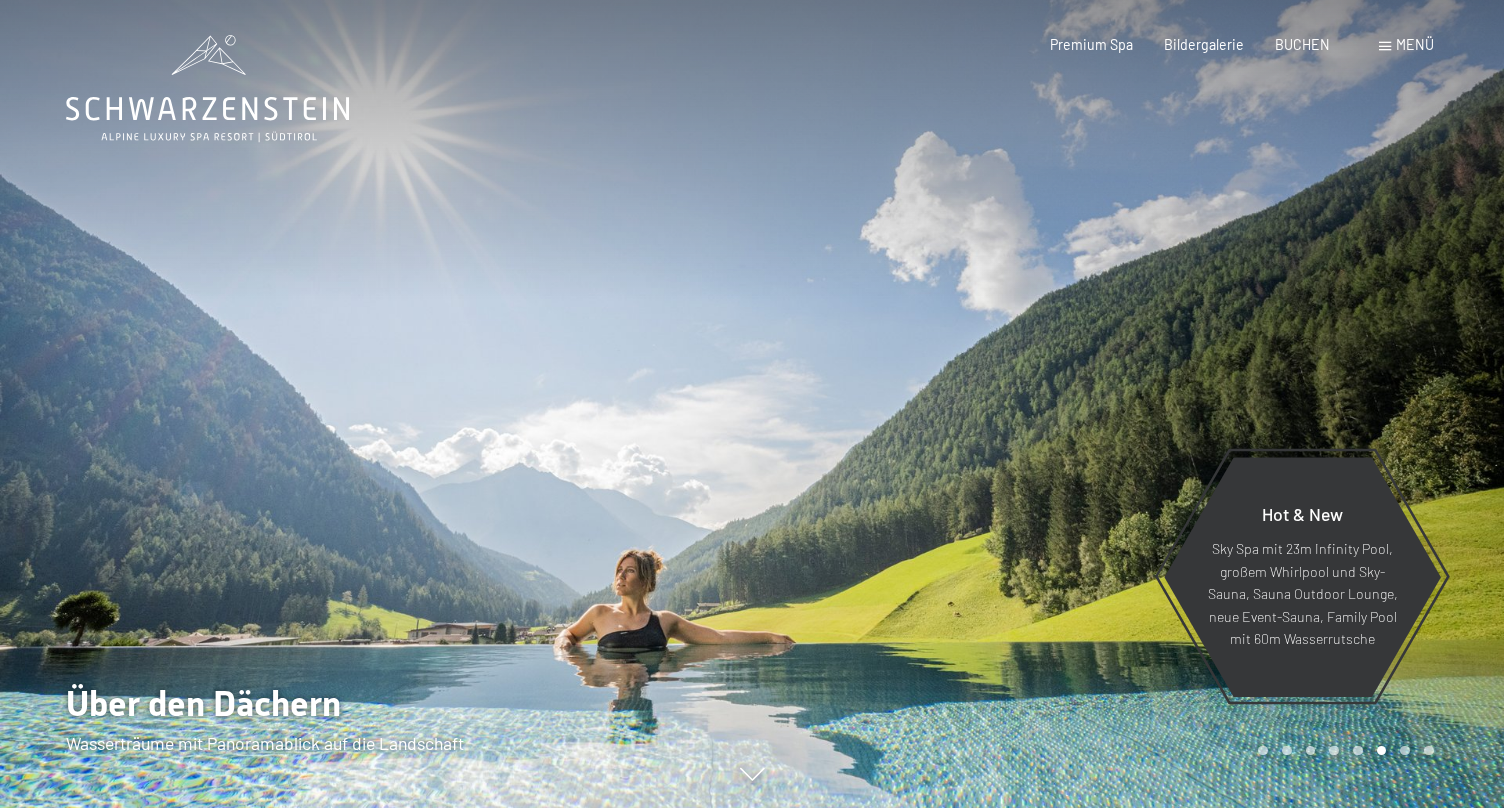 click at bounding box center [1128, 404] 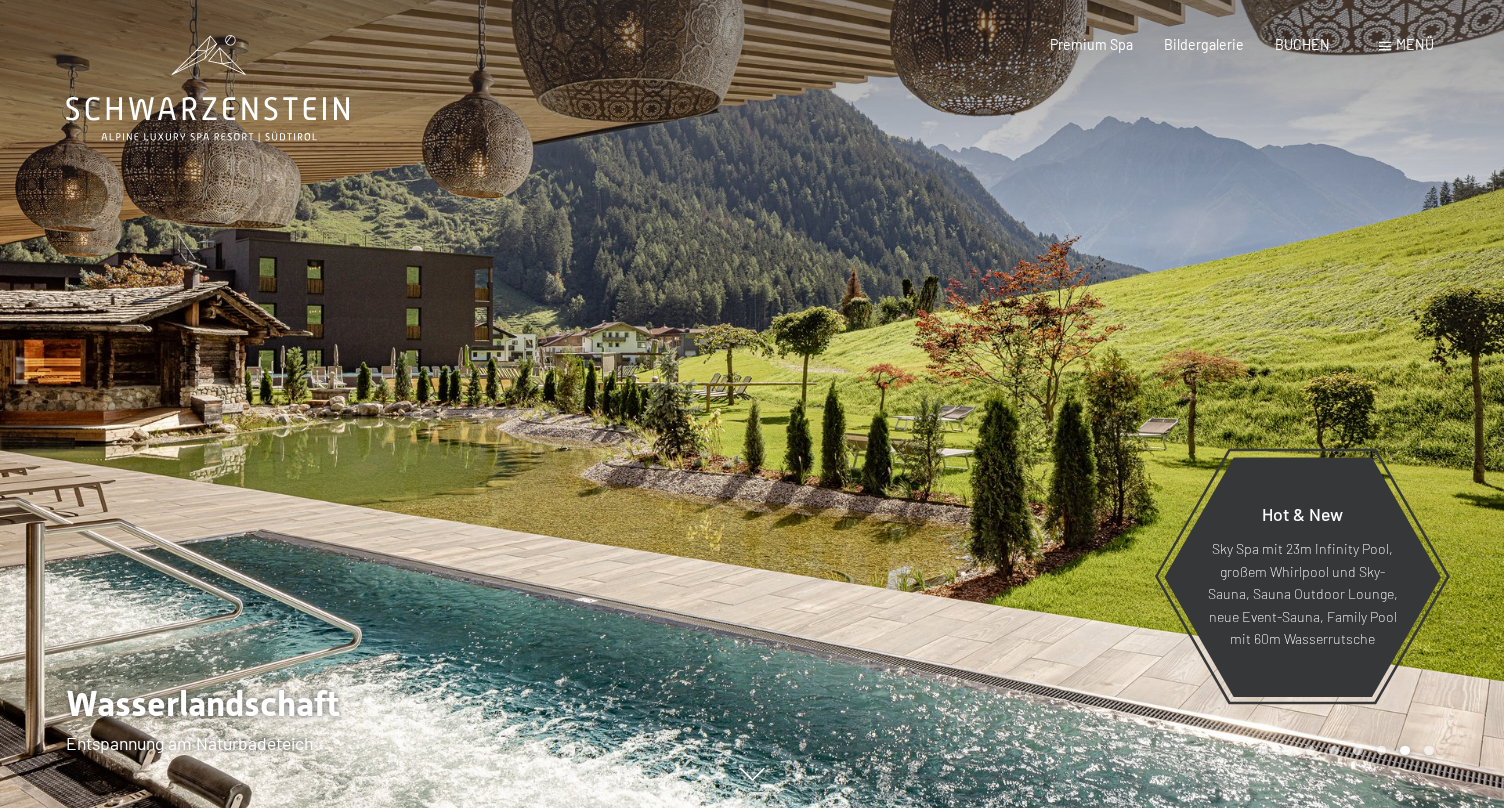 click at bounding box center [1128, 404] 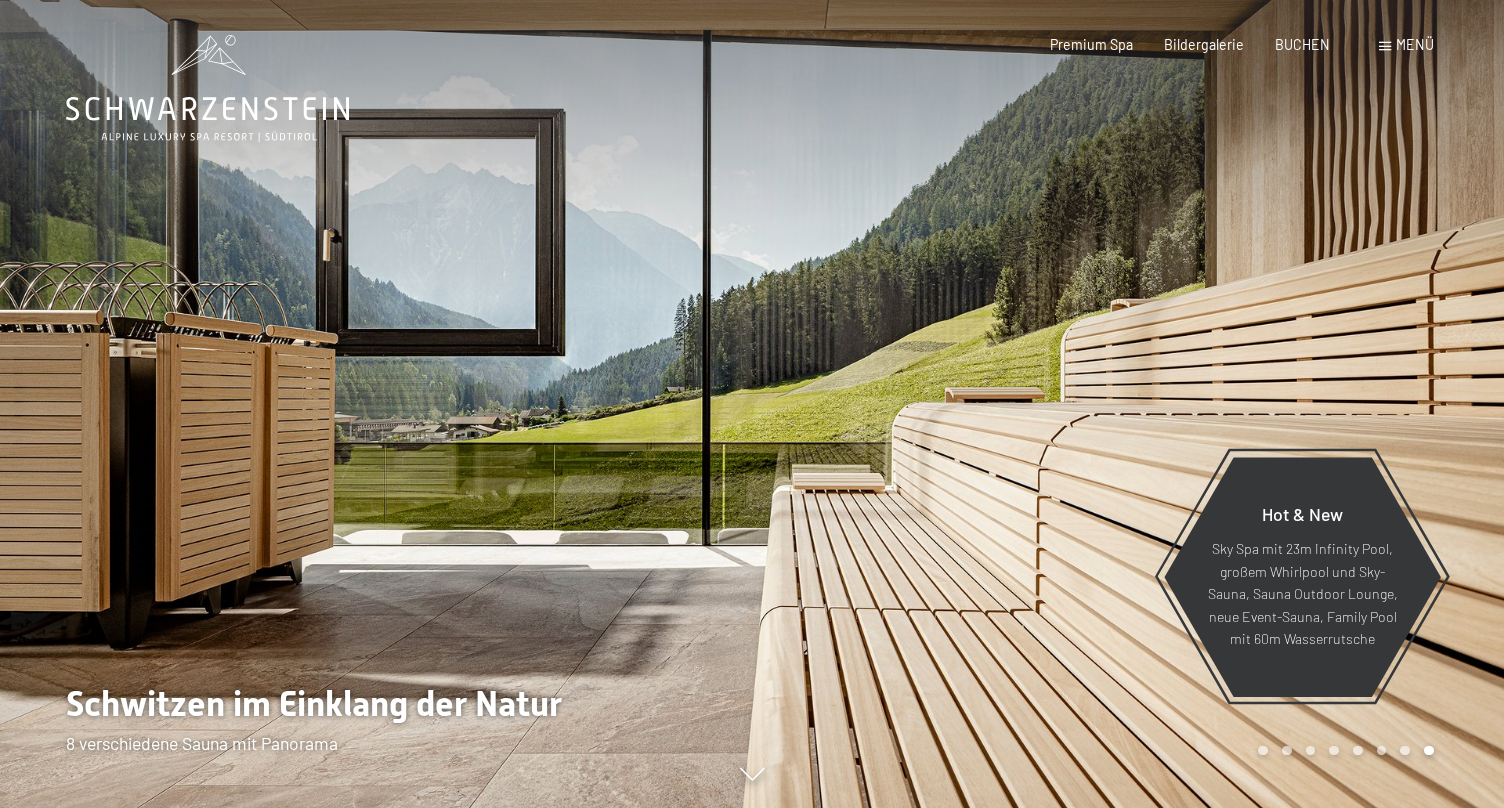 click at bounding box center (1128, 404) 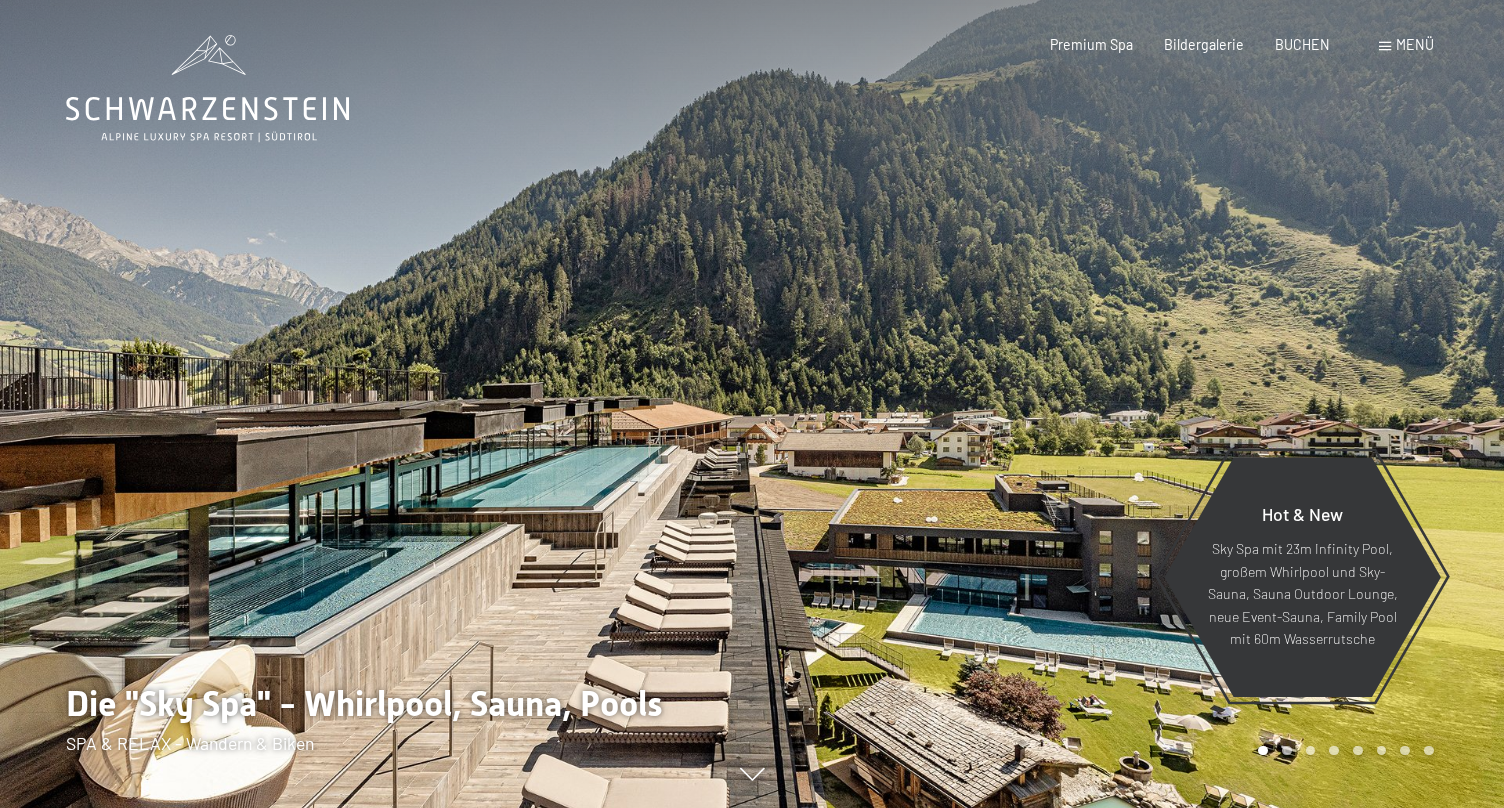 scroll, scrollTop: 0, scrollLeft: 0, axis: both 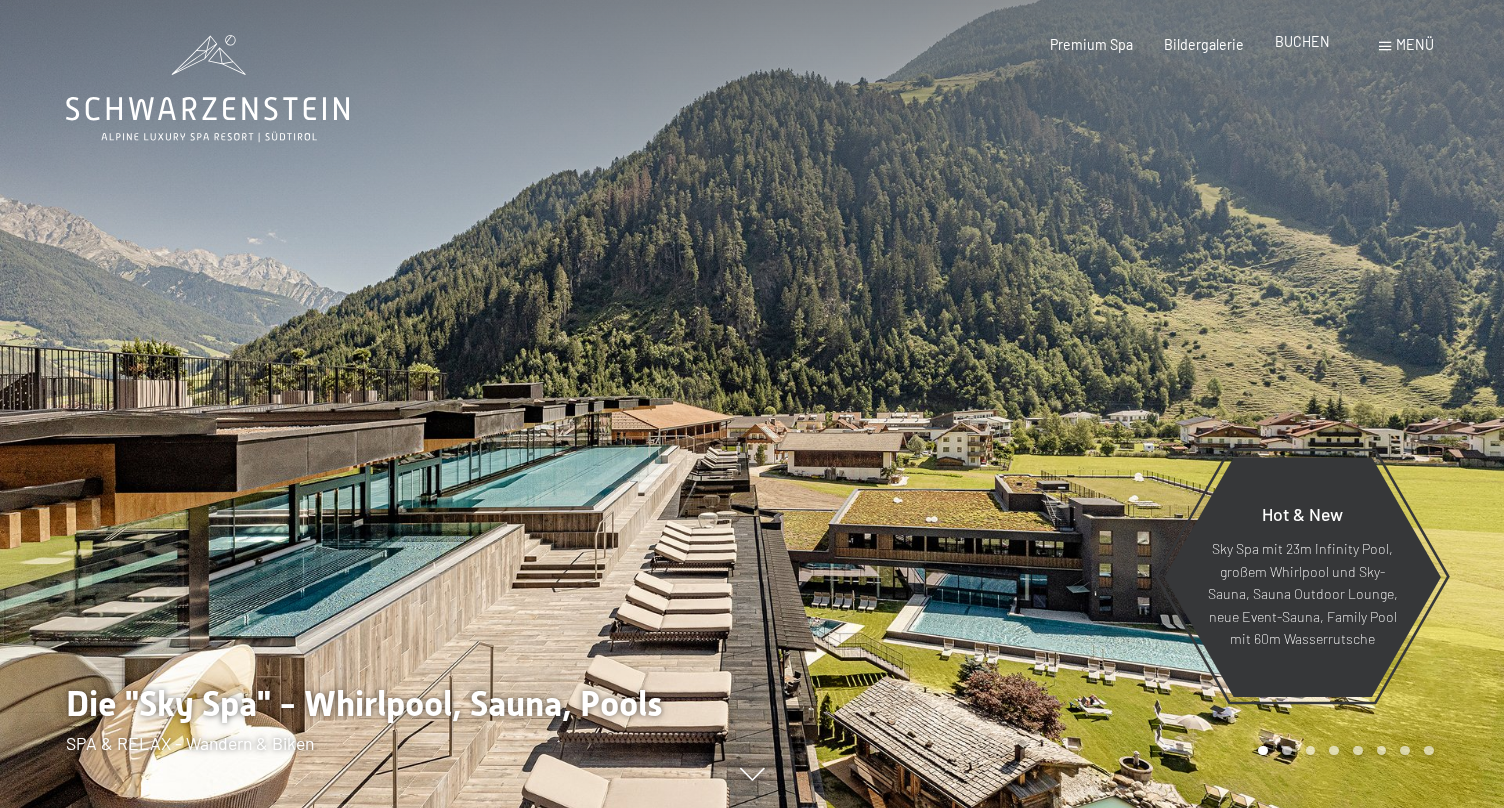 click on "BUCHEN" at bounding box center [1302, 41] 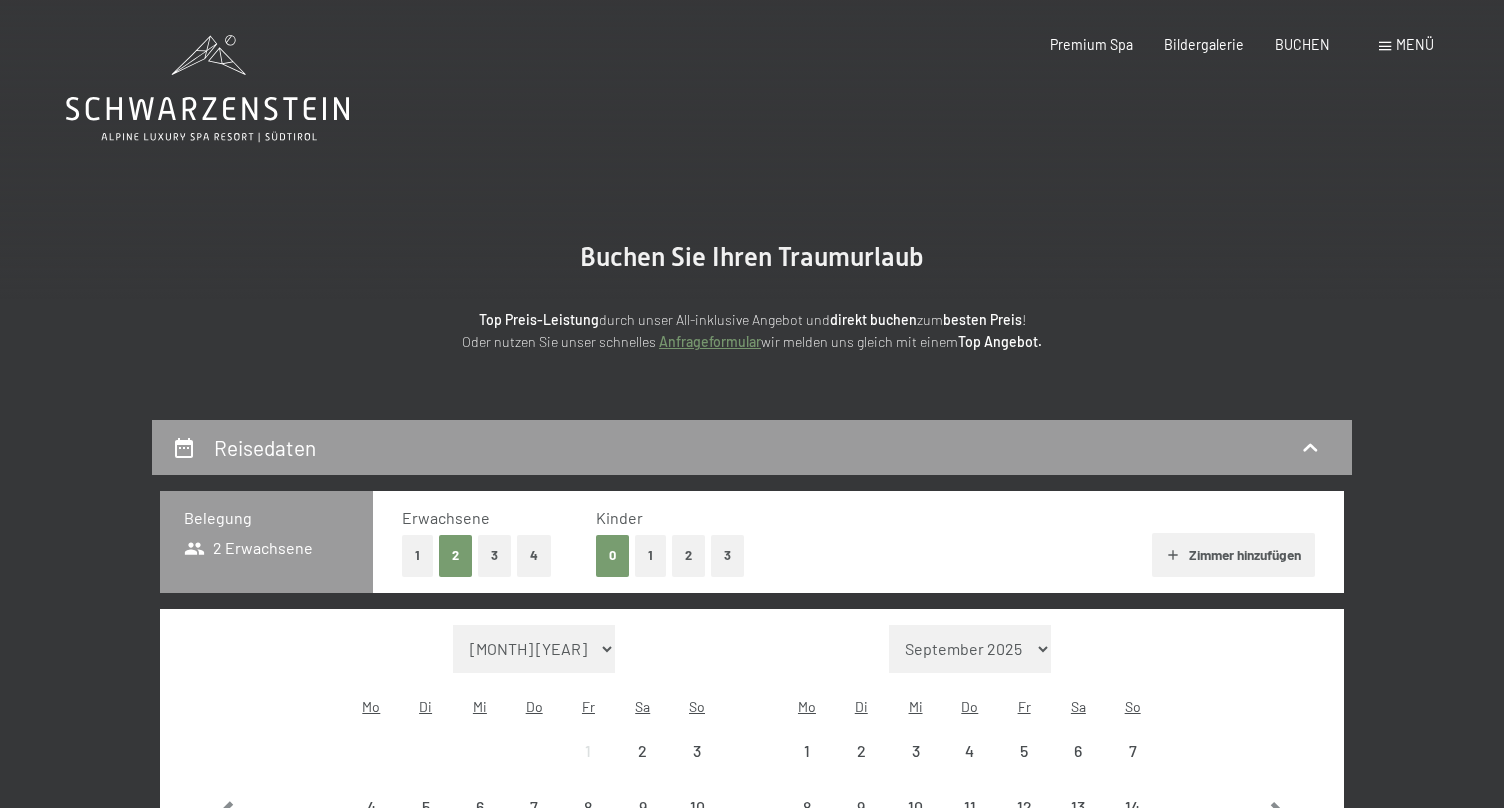 scroll, scrollTop: 0, scrollLeft: 0, axis: both 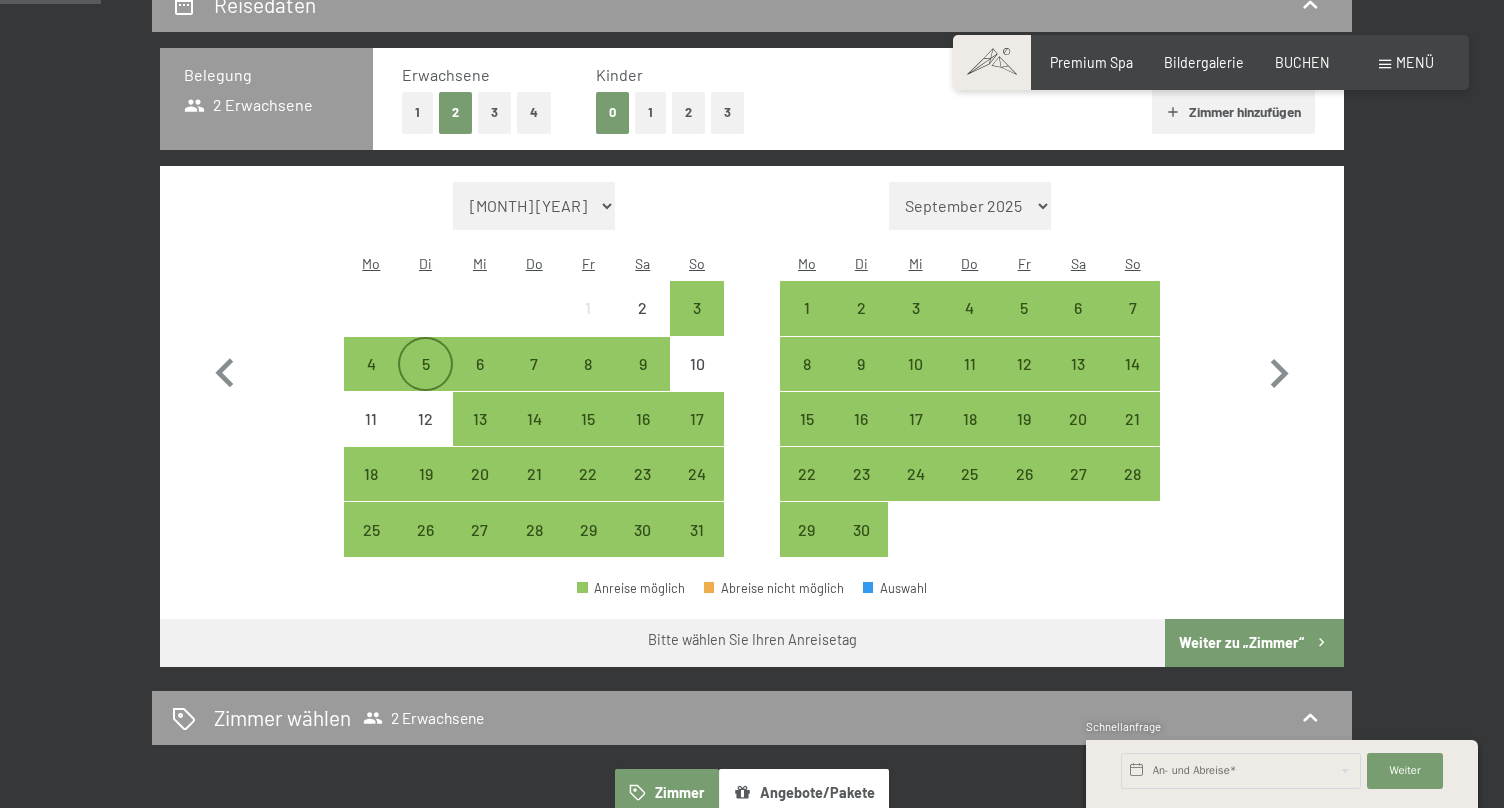 click on "5" at bounding box center [425, 381] 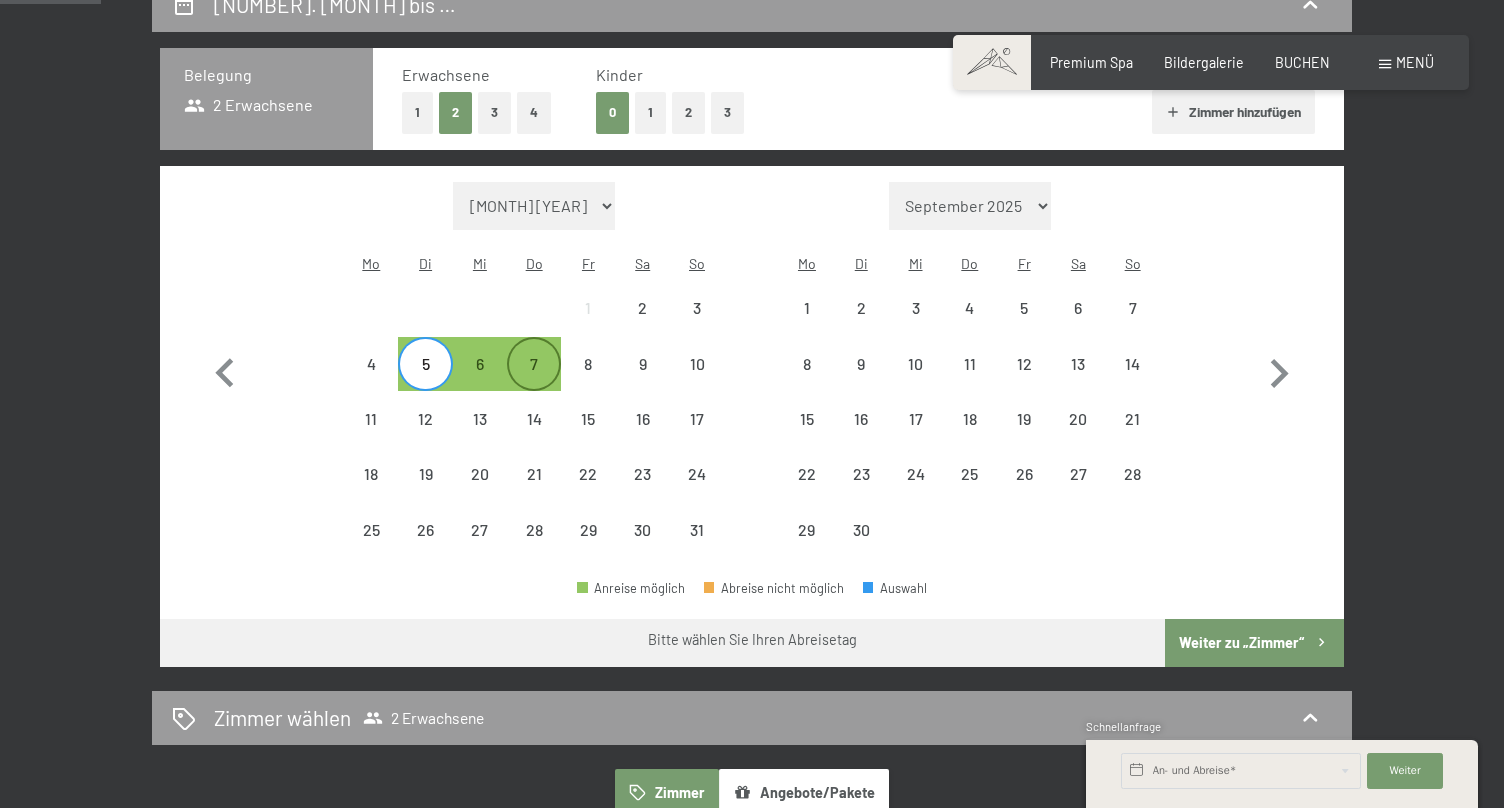 click on "7" at bounding box center (534, 381) 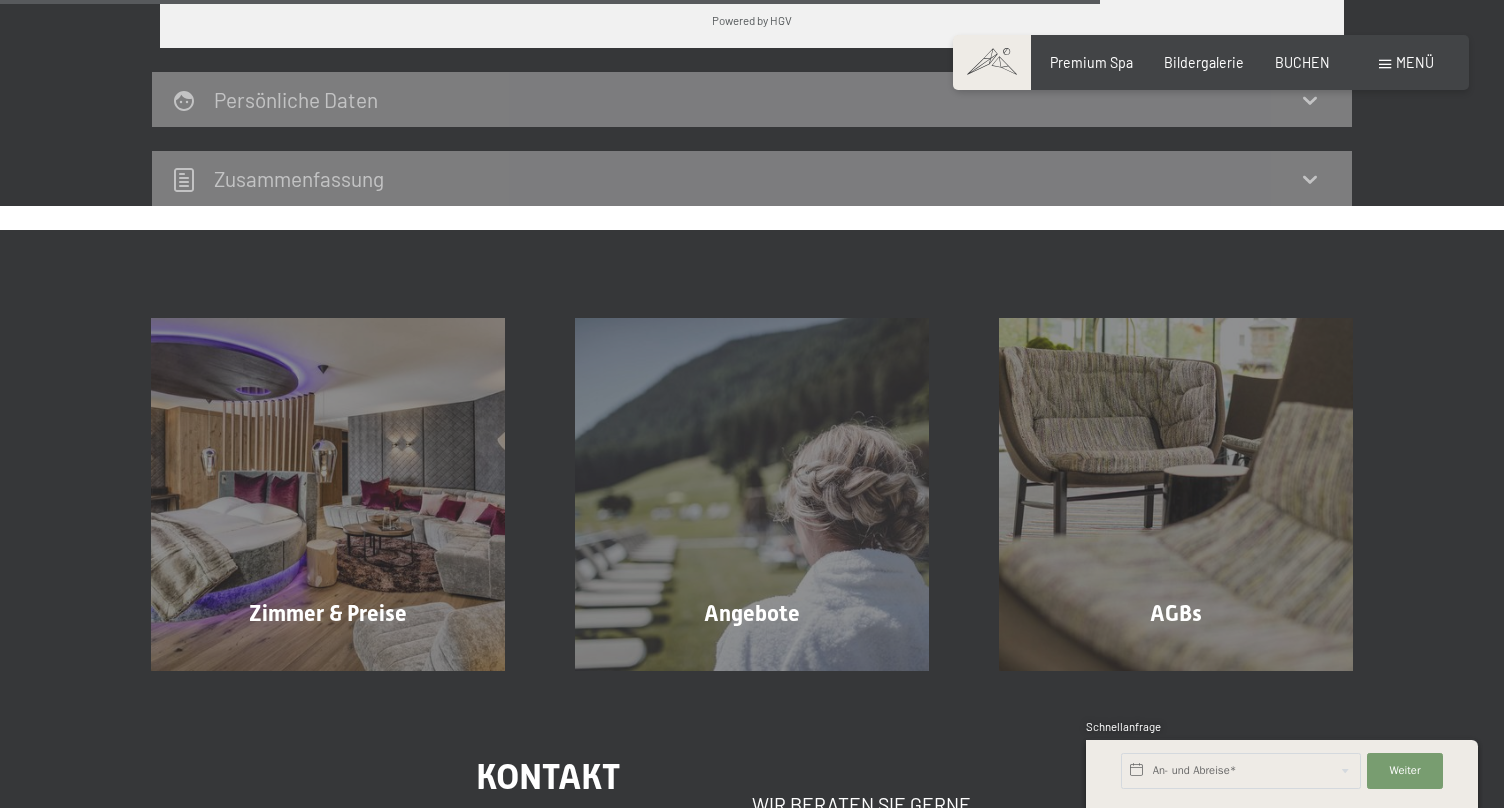 scroll, scrollTop: 1882, scrollLeft: 0, axis: vertical 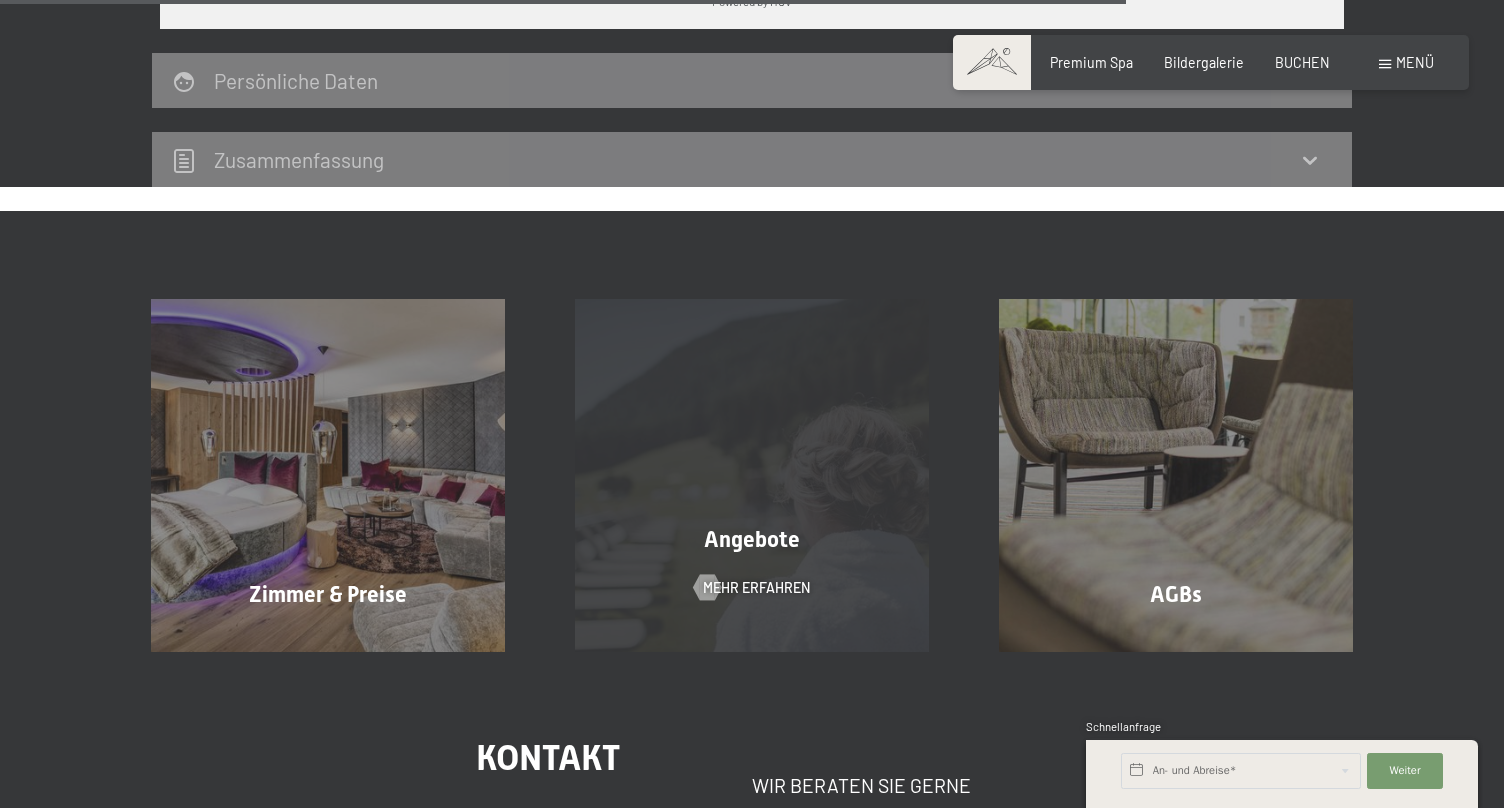 click on "Angebote           Mehr erfahren" at bounding box center (752, 475) 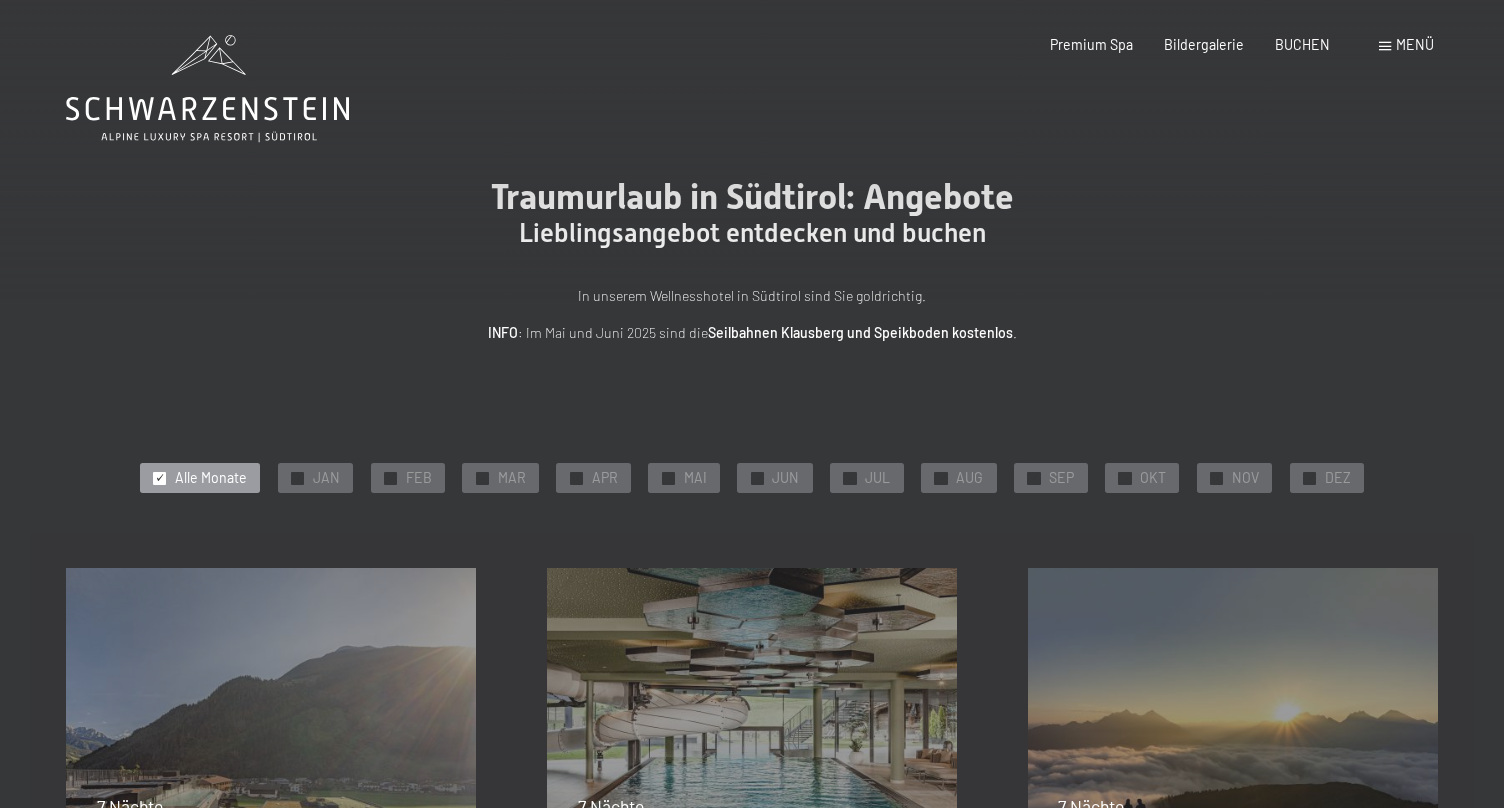 scroll, scrollTop: 0, scrollLeft: 0, axis: both 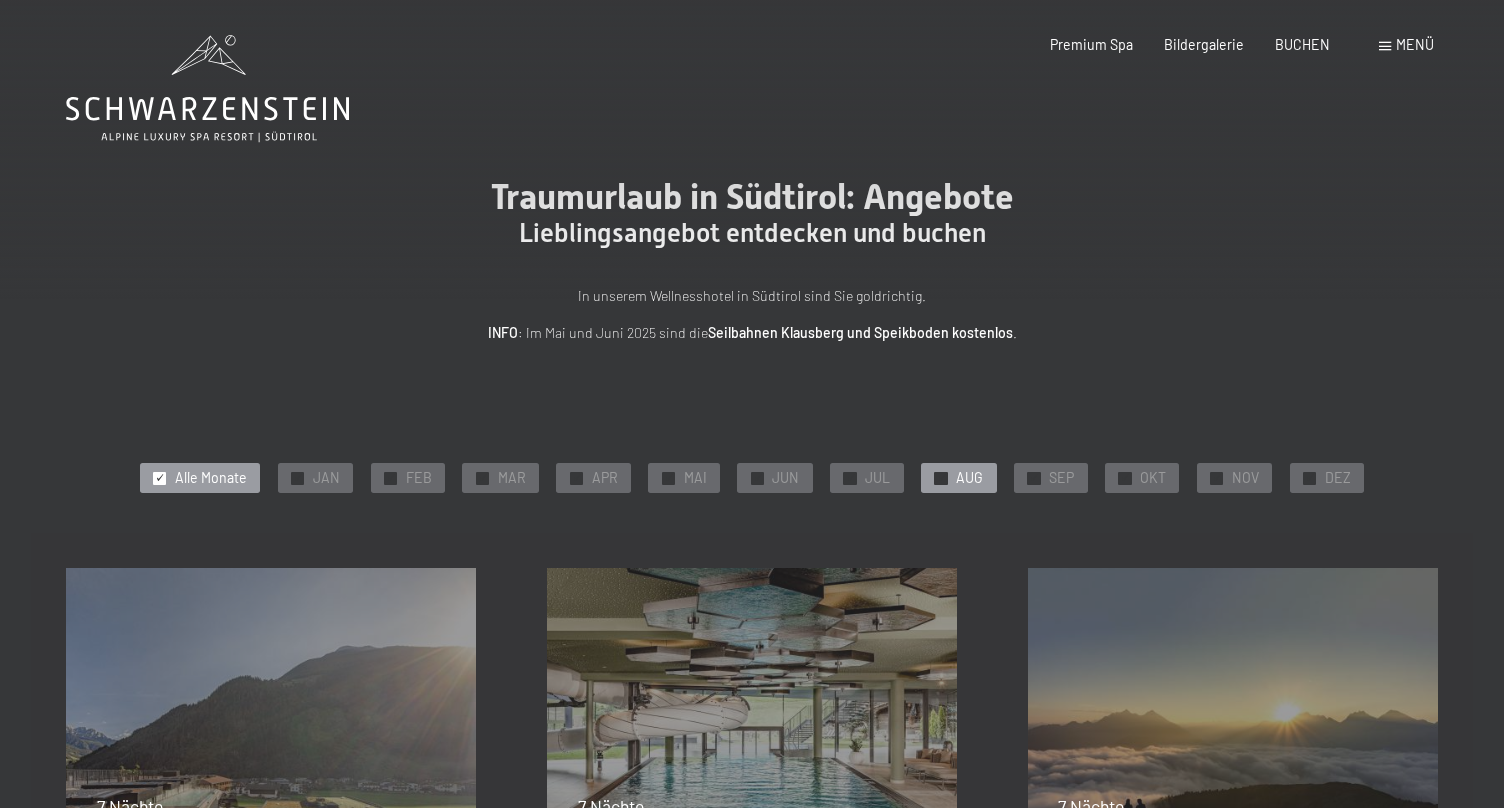 click on "AUG" at bounding box center [969, 478] 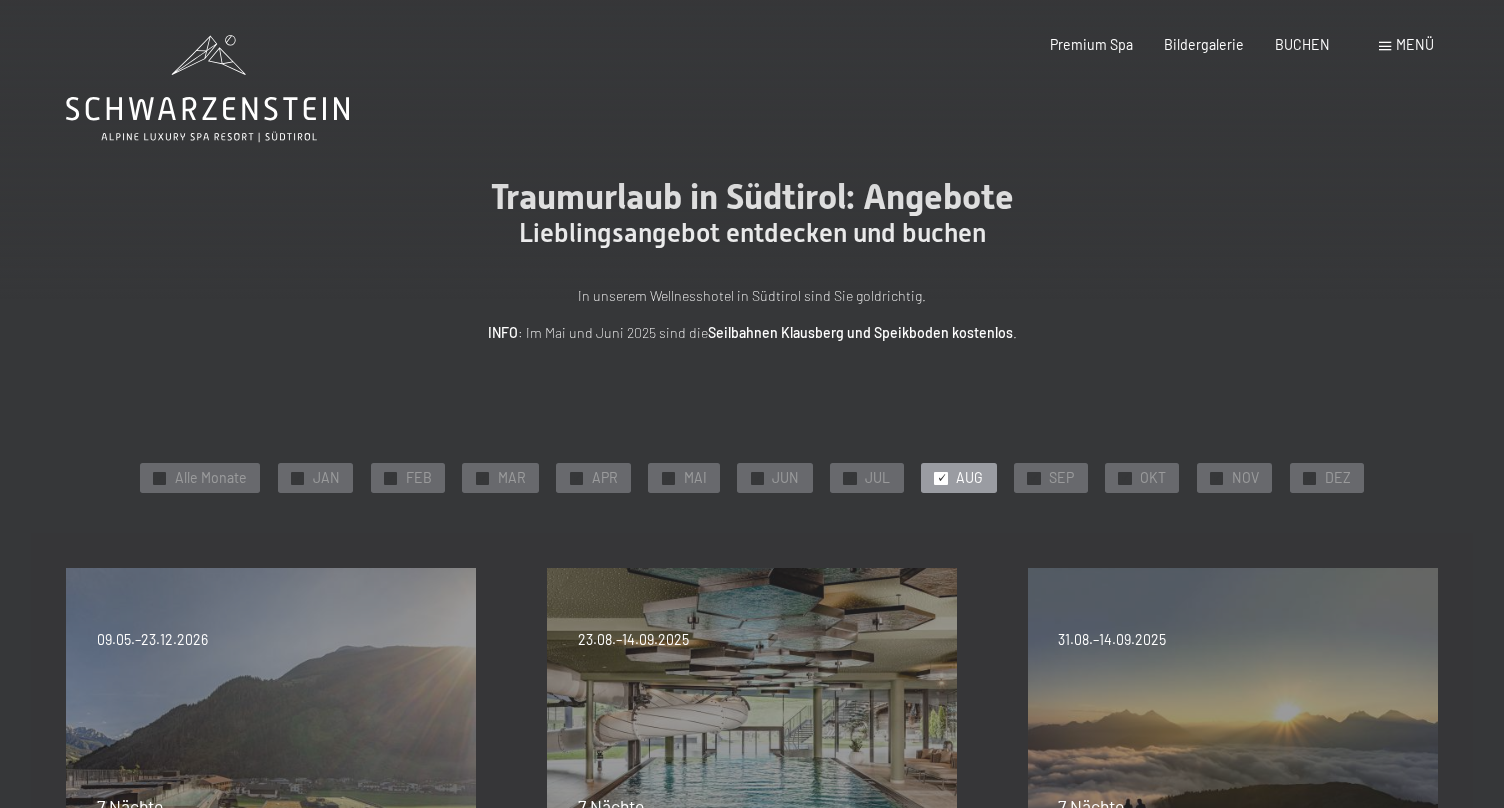 scroll, scrollTop: 0, scrollLeft: 0, axis: both 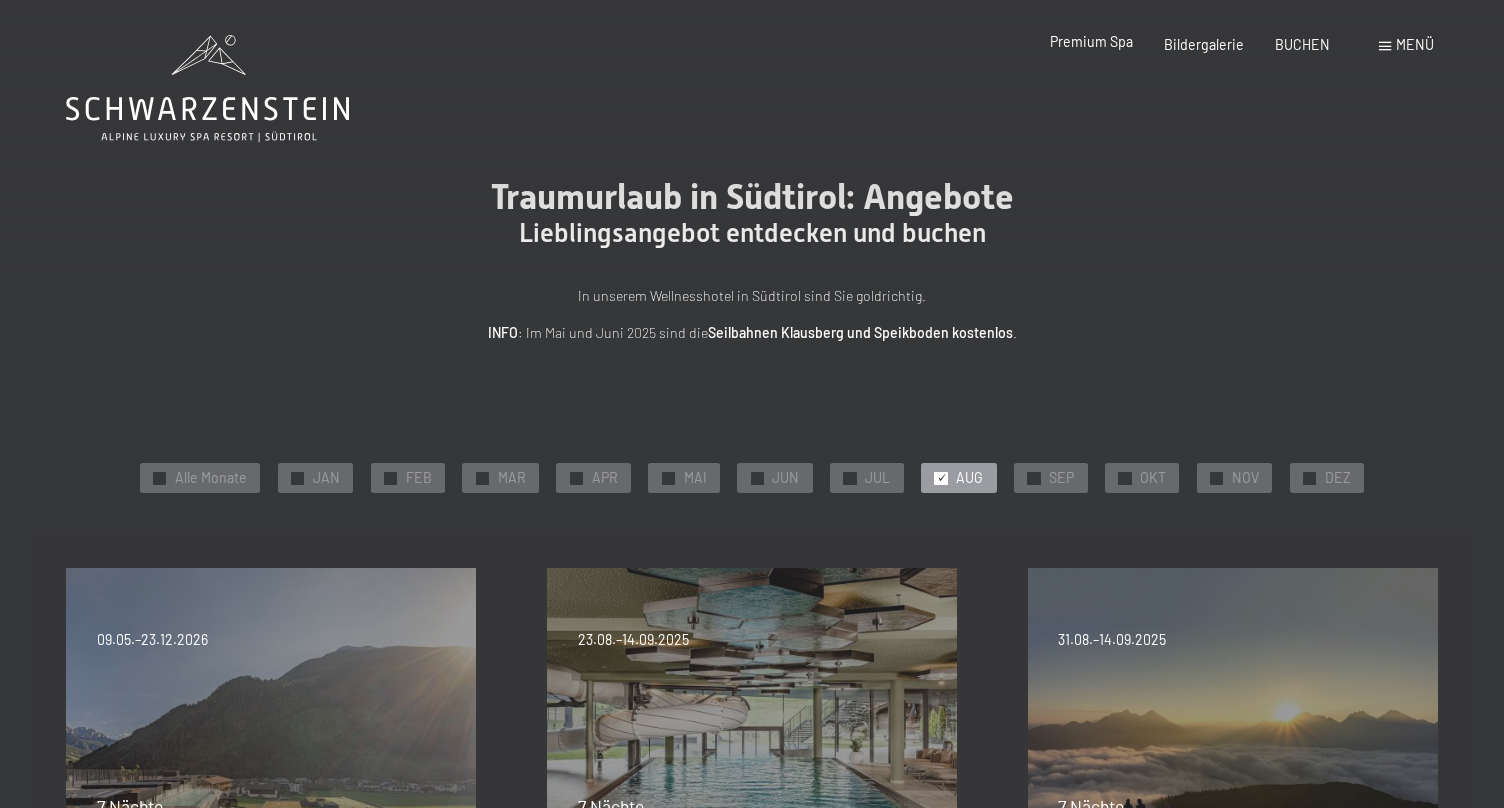 click on "Premium Spa" at bounding box center [1091, 41] 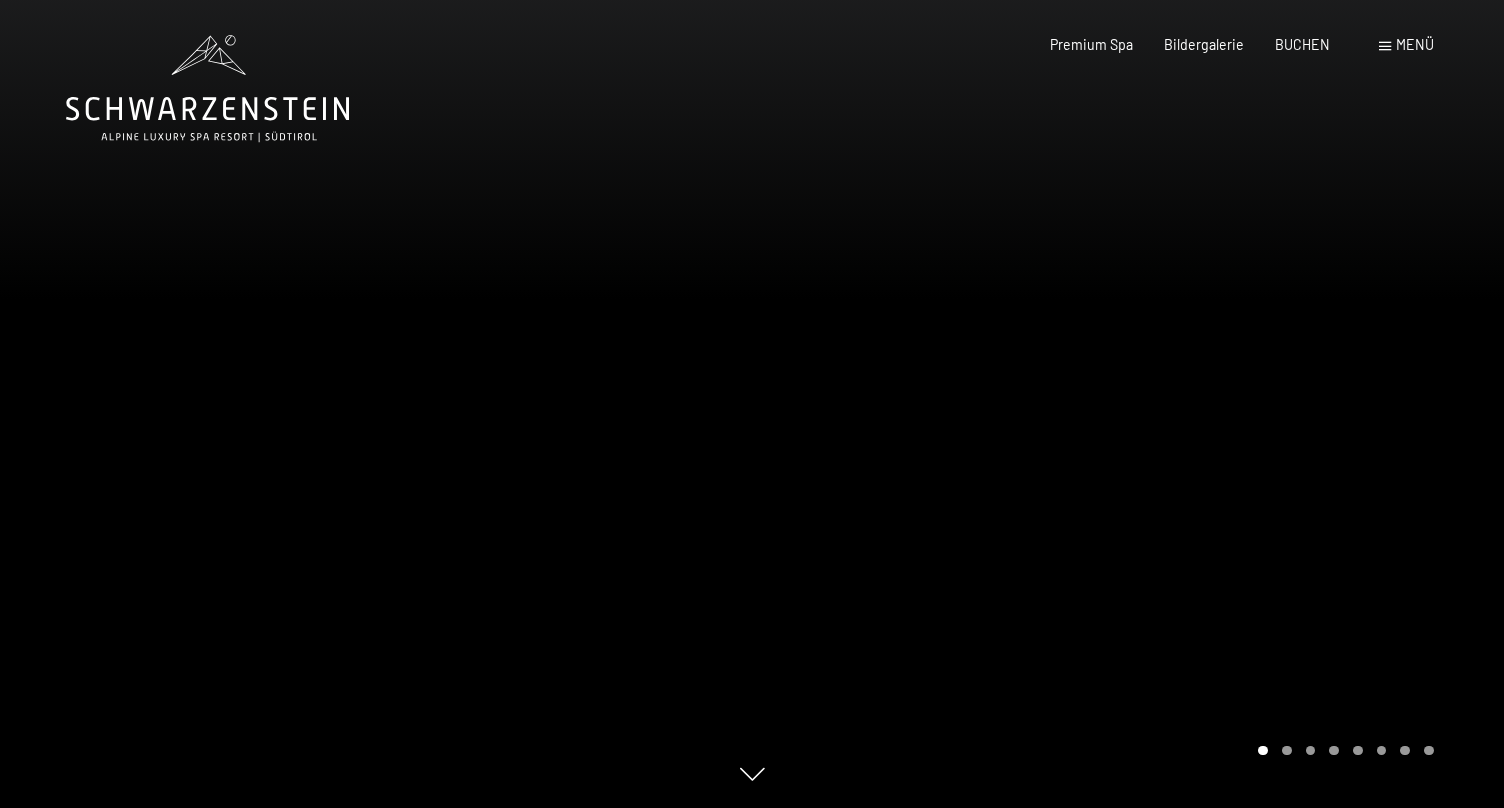 scroll, scrollTop: 0, scrollLeft: 0, axis: both 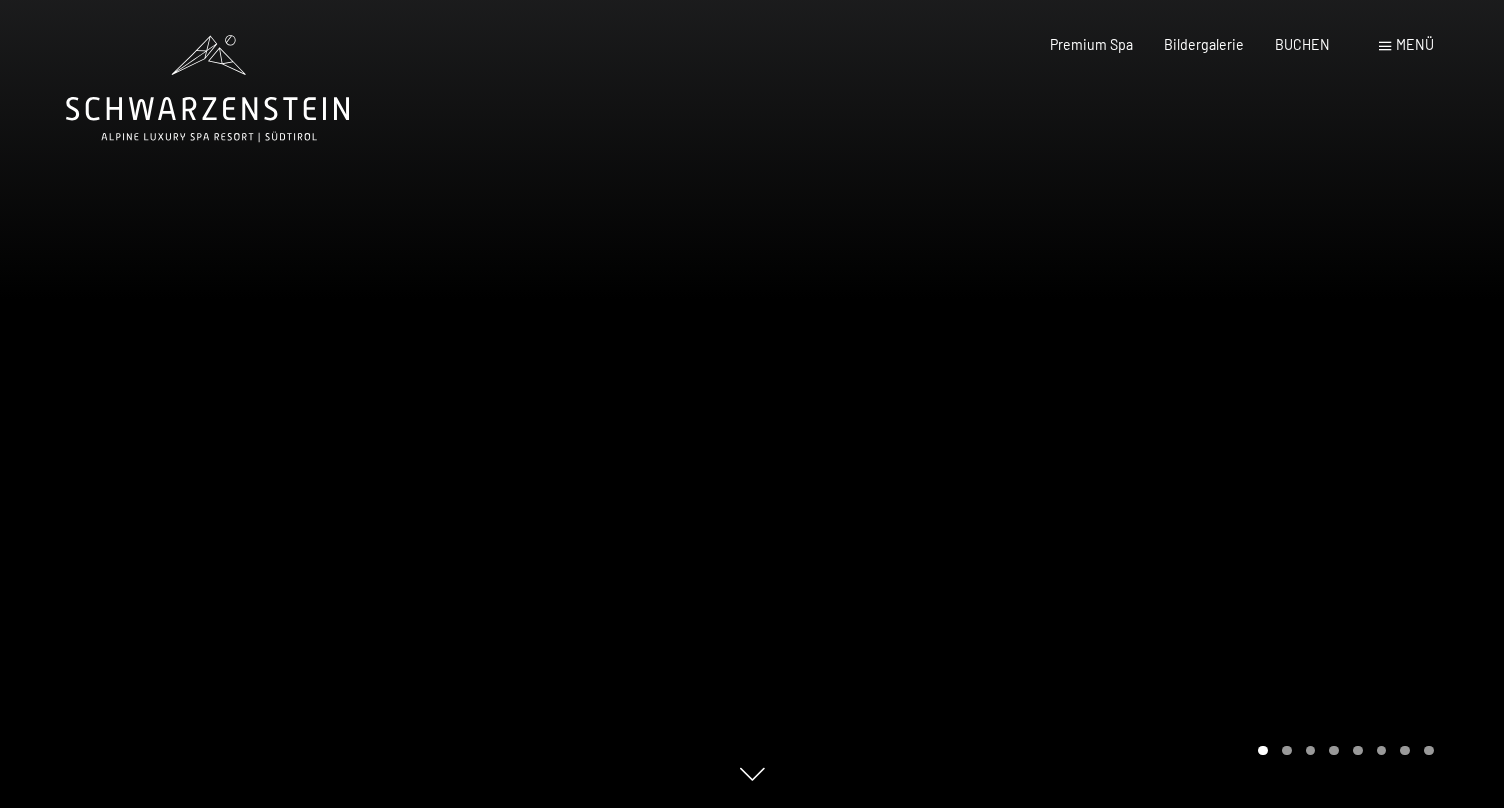 click at bounding box center [1128, 404] 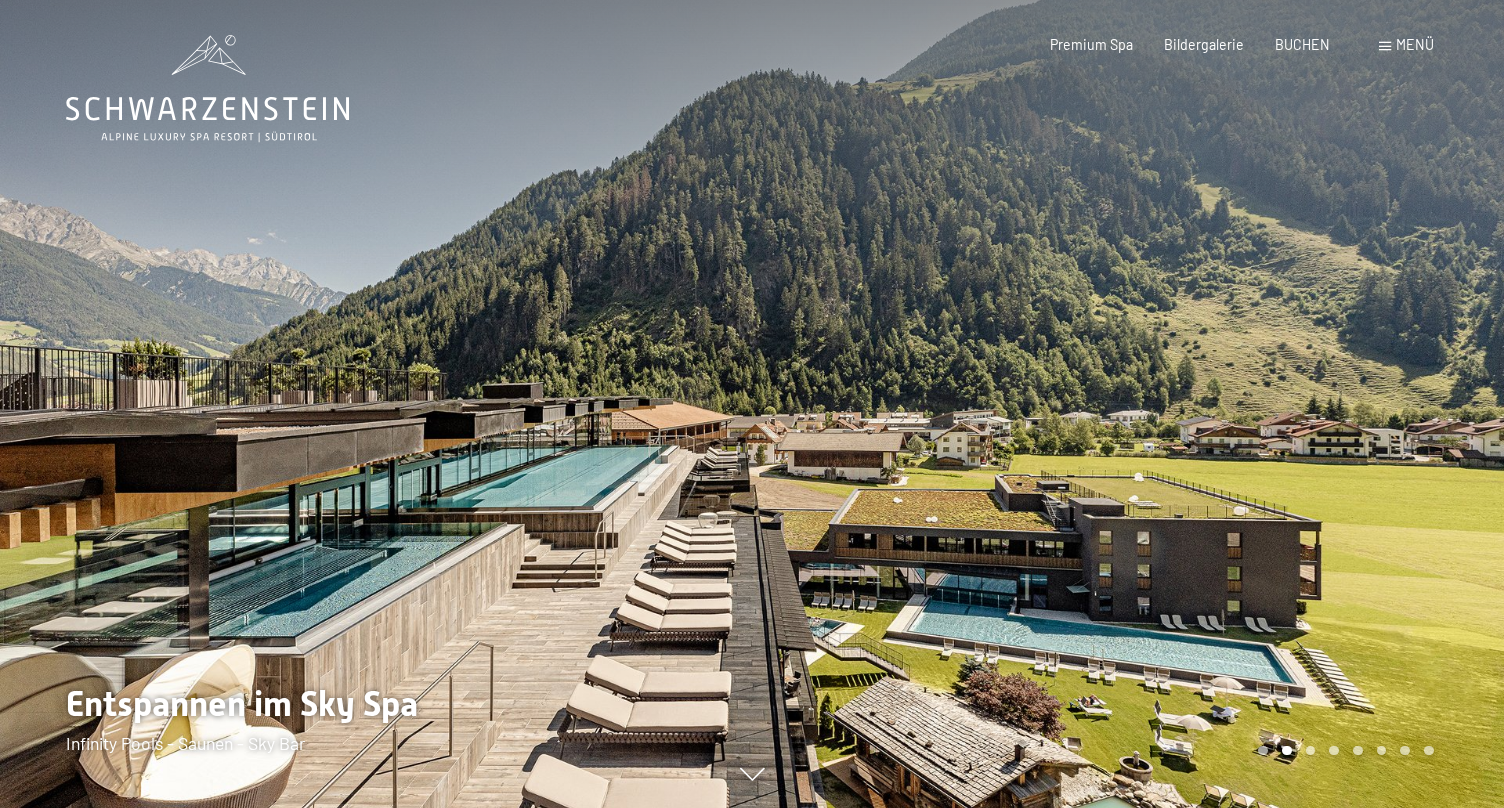 click at bounding box center [1128, 404] 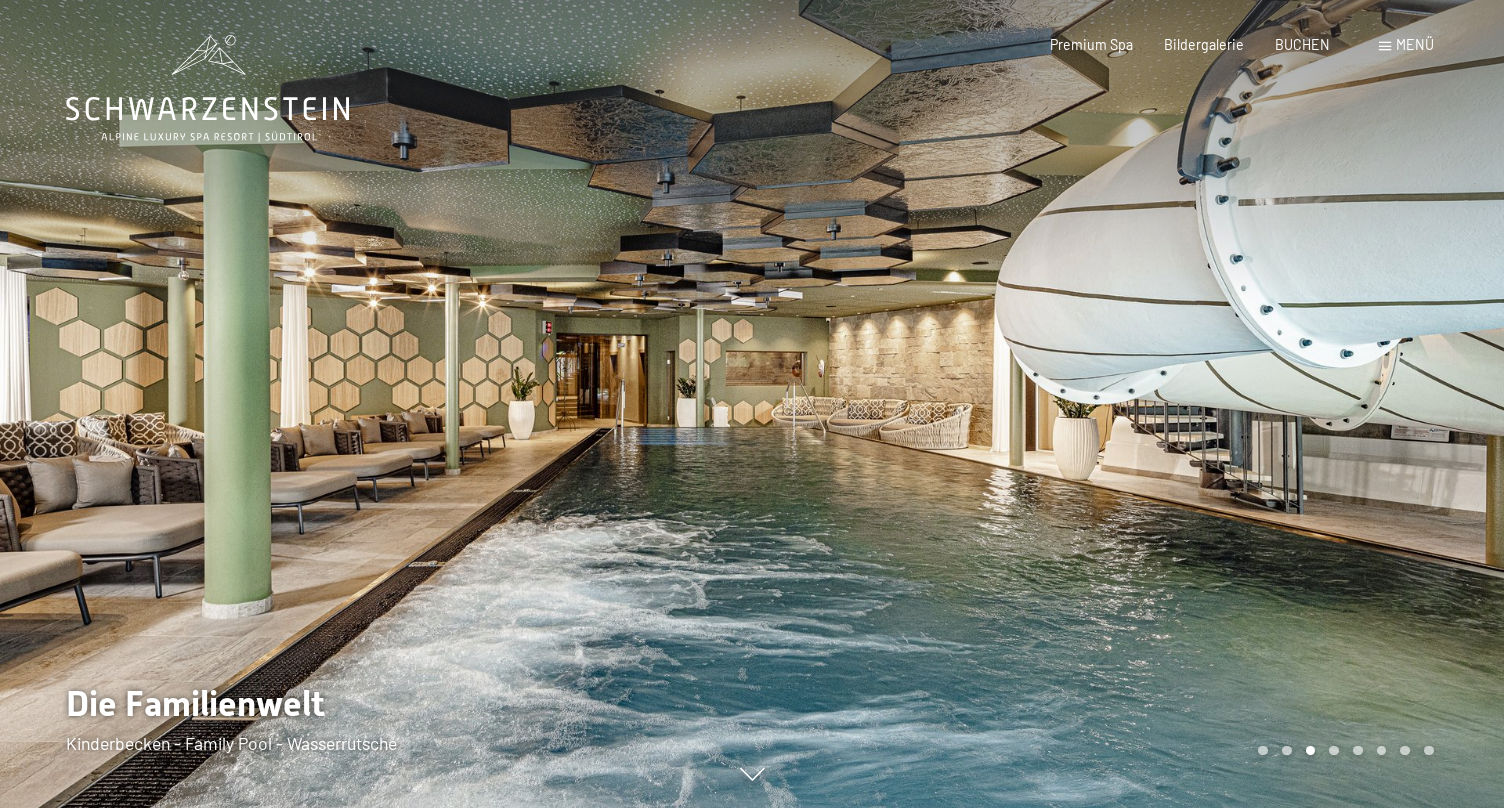 click at bounding box center (1128, 404) 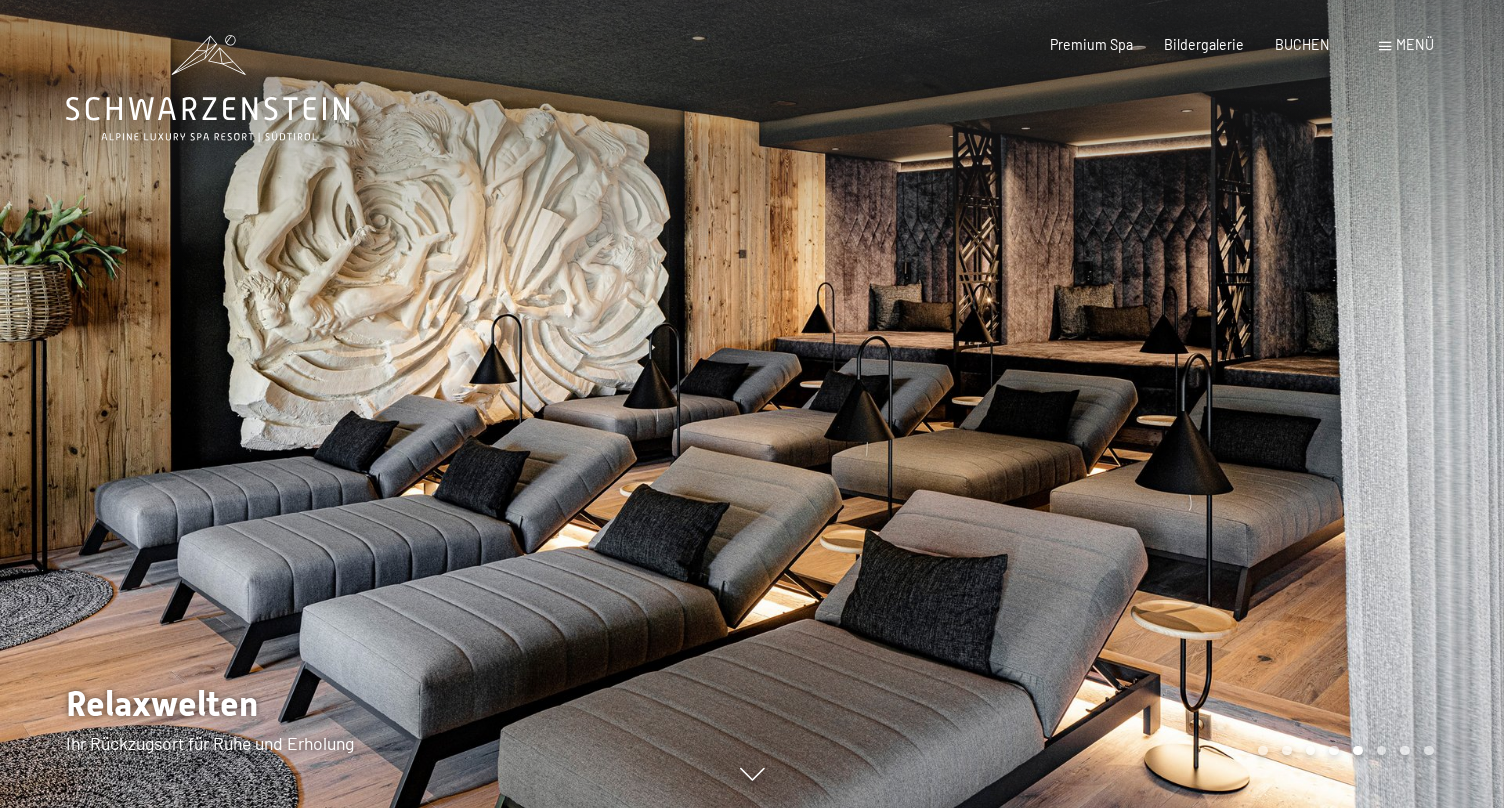 click at bounding box center (1128, 404) 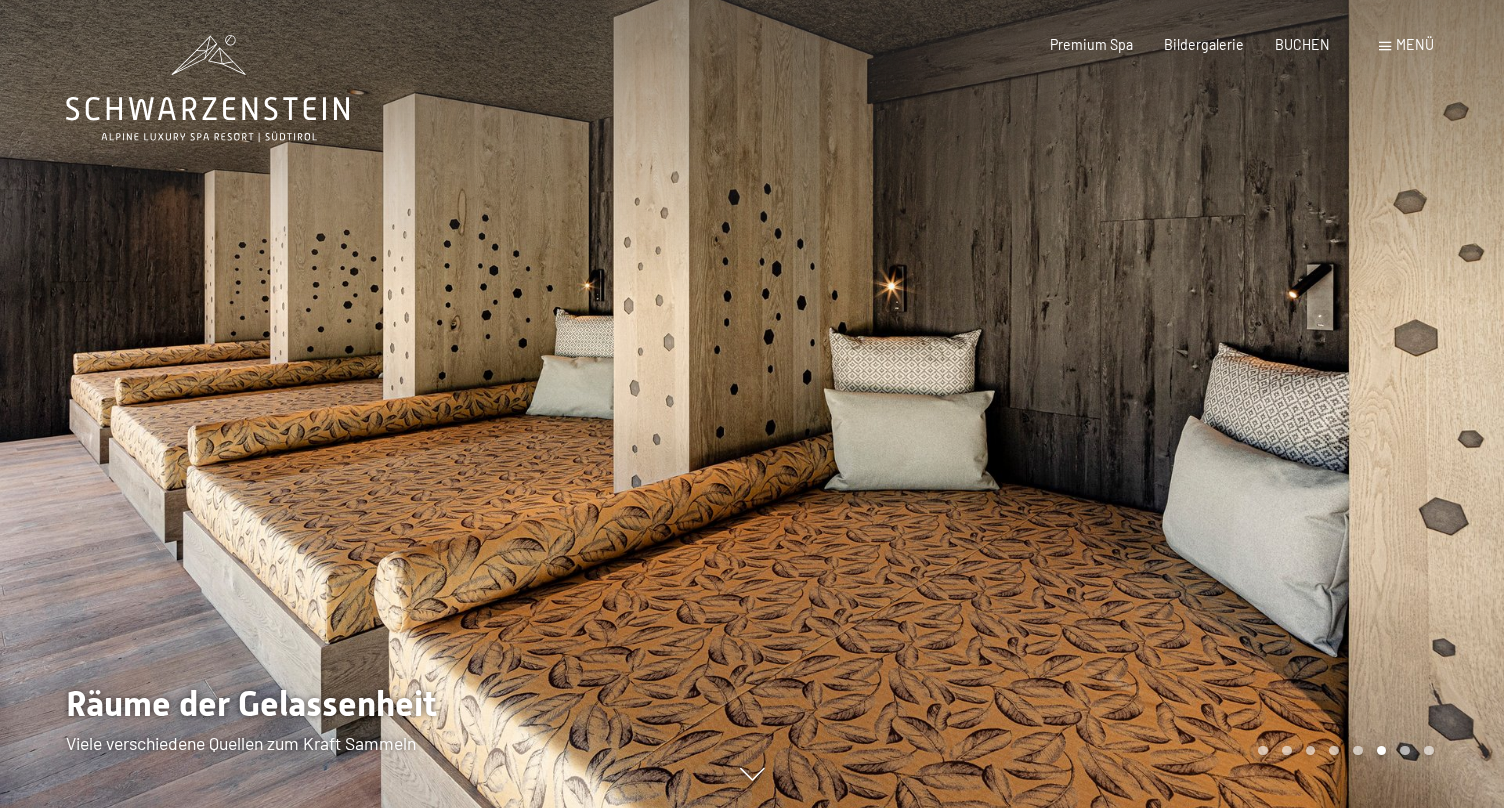 click at bounding box center (1128, 404) 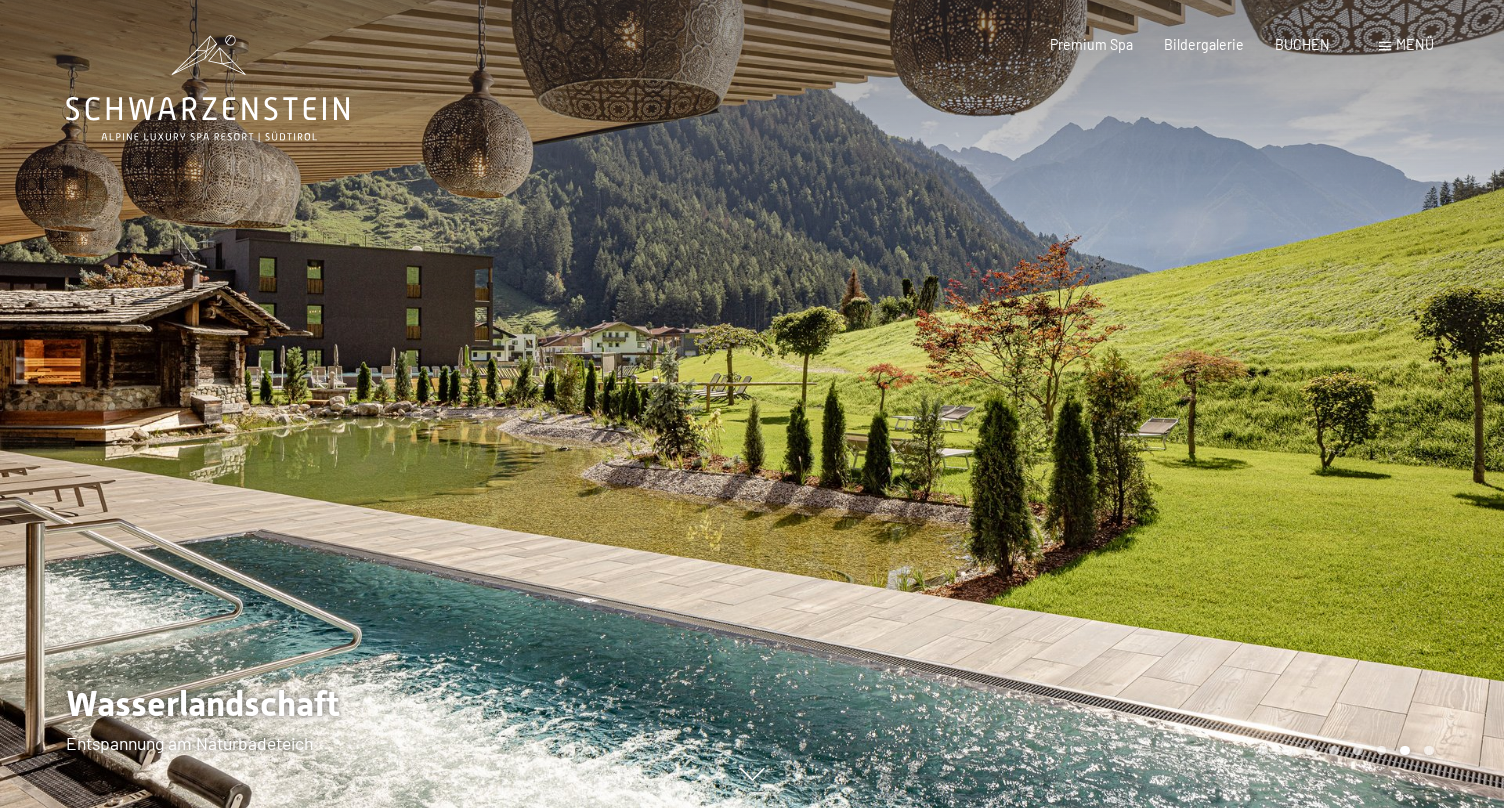 click at bounding box center (1128, 404) 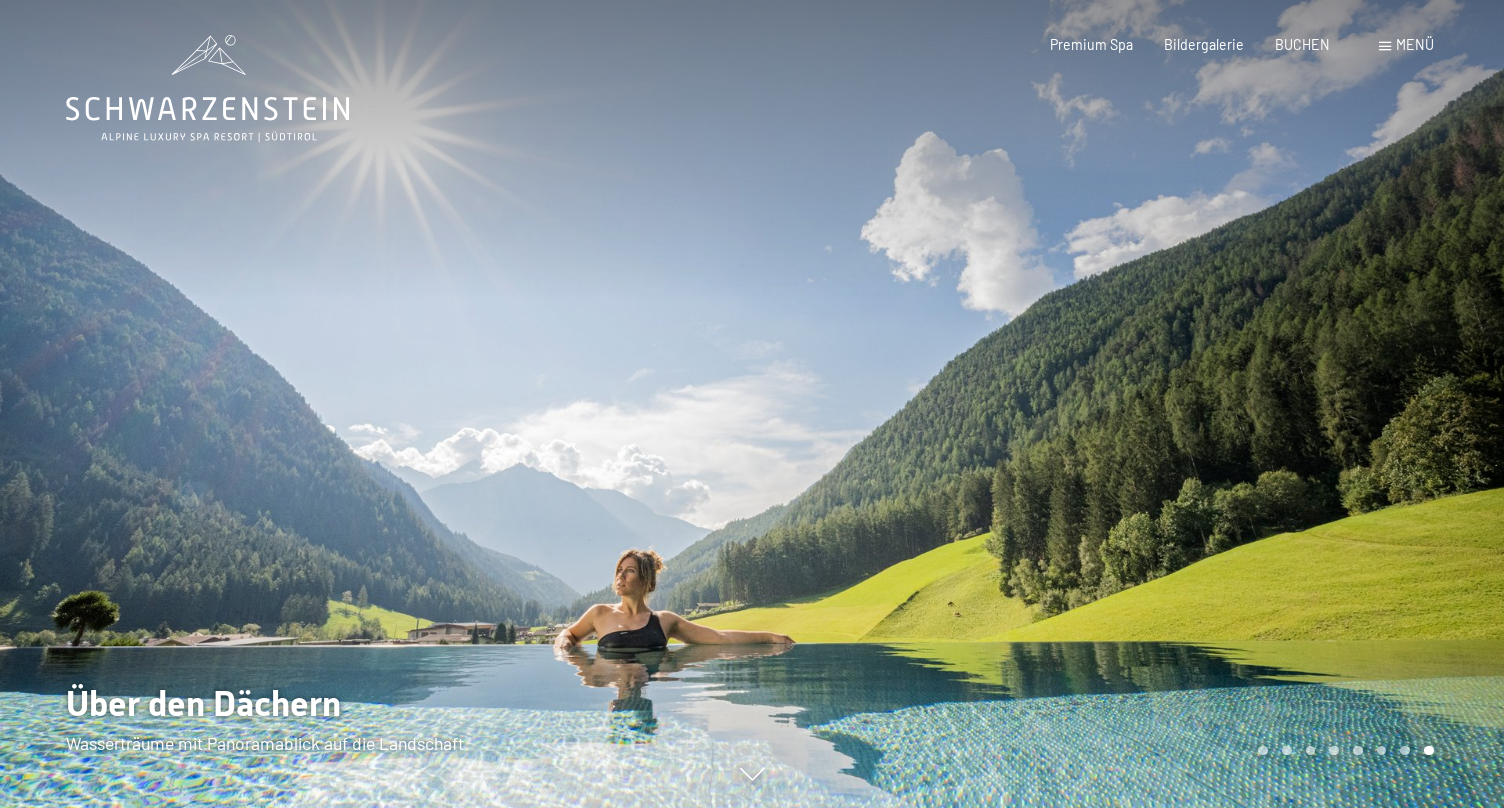 click at bounding box center (1128, 404) 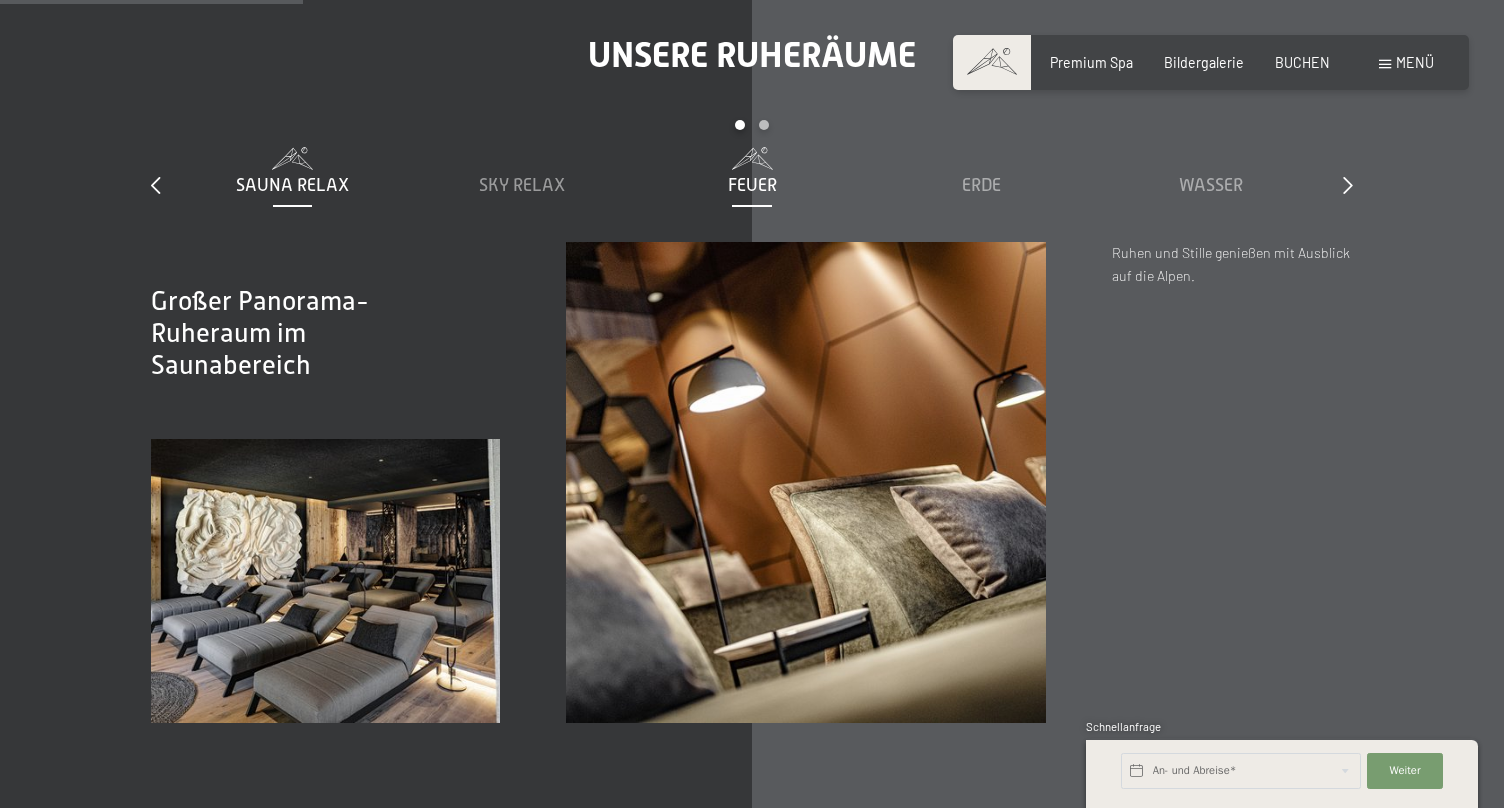 scroll, scrollTop: 2554, scrollLeft: 0, axis: vertical 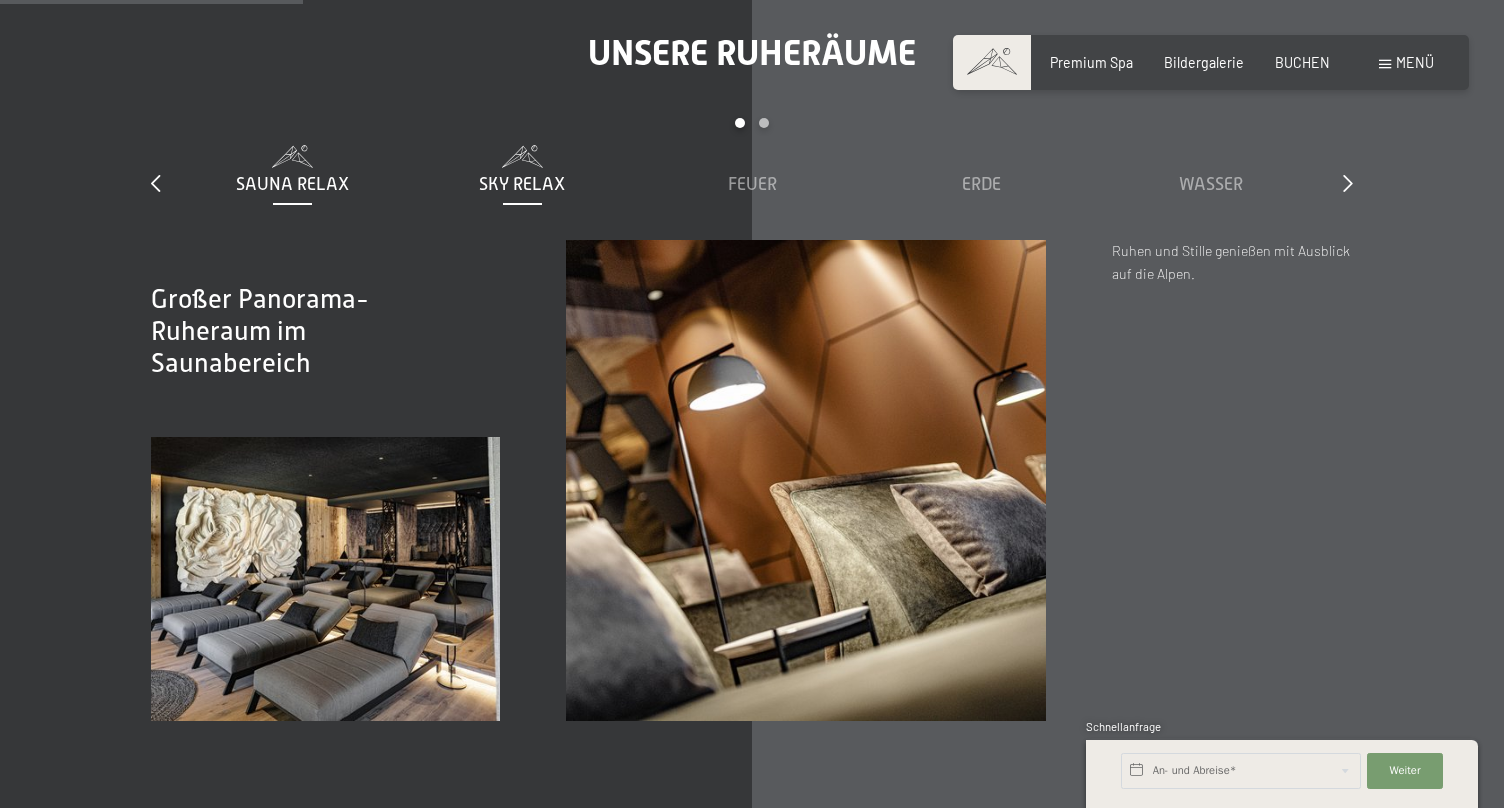 click on "Sky Relax" at bounding box center (522, 184) 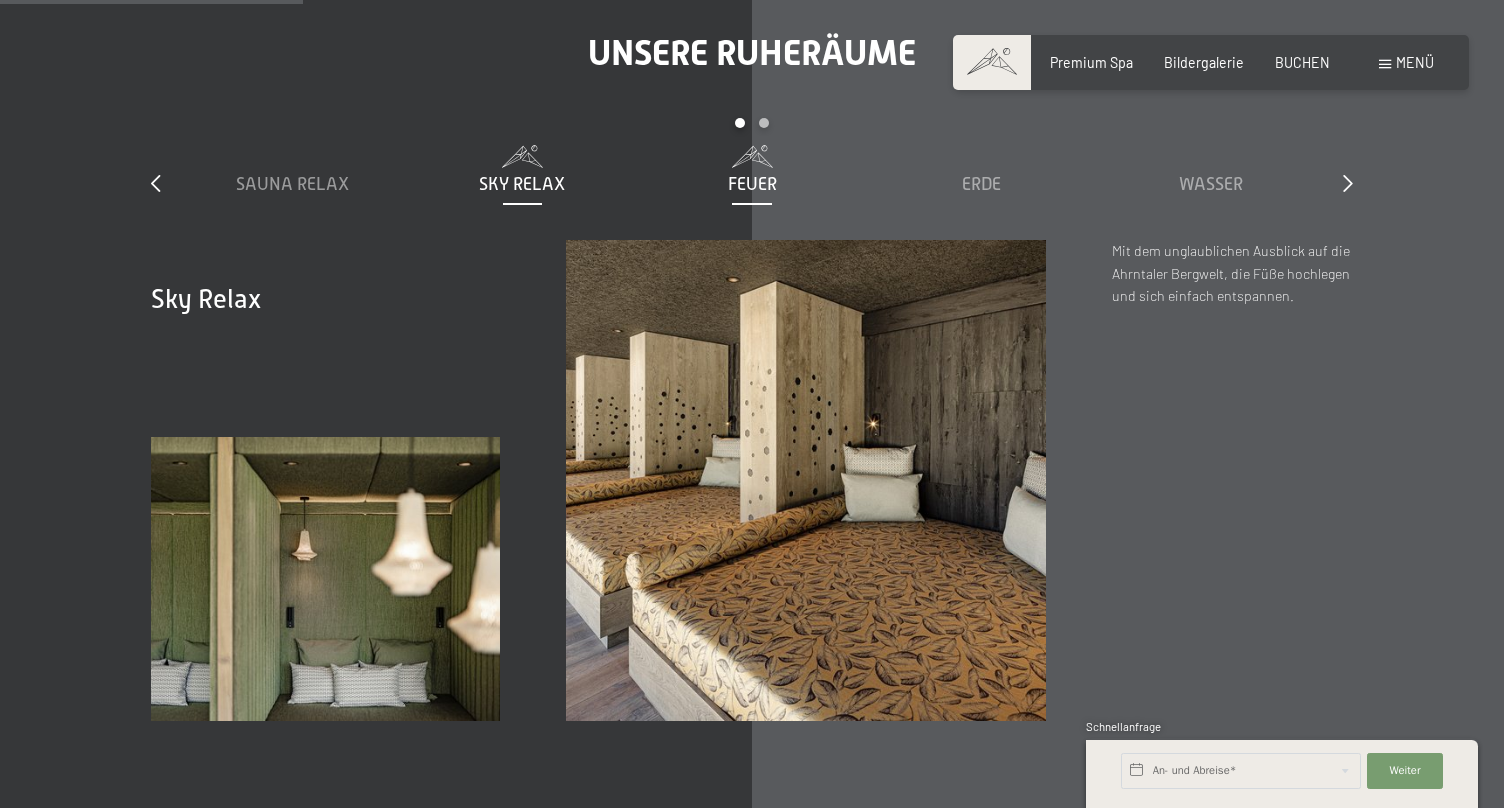 click on "Feuer" at bounding box center [752, 184] 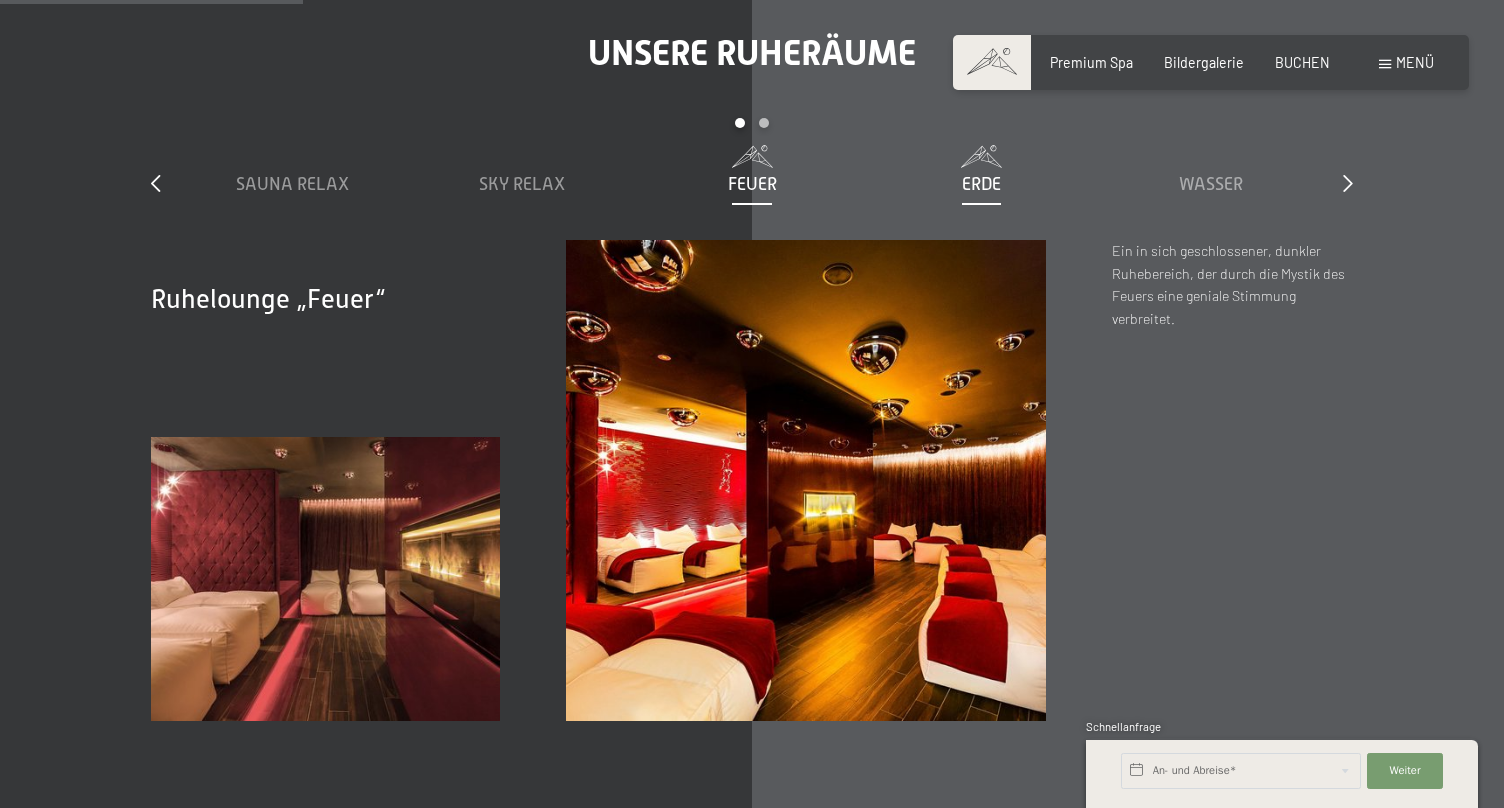 click on "Erde" at bounding box center [981, 184] 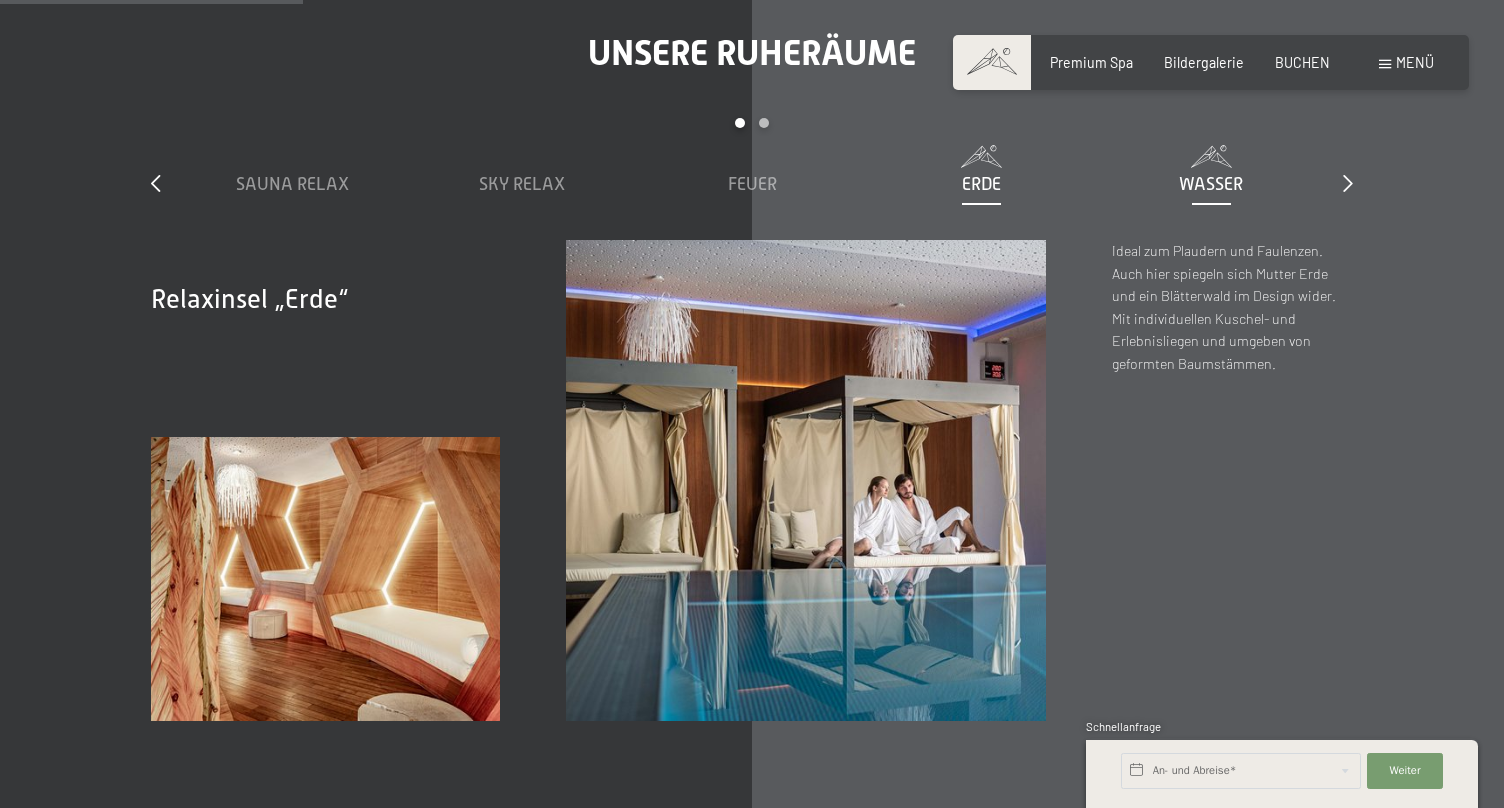 click on "Wasser" at bounding box center (1211, 184) 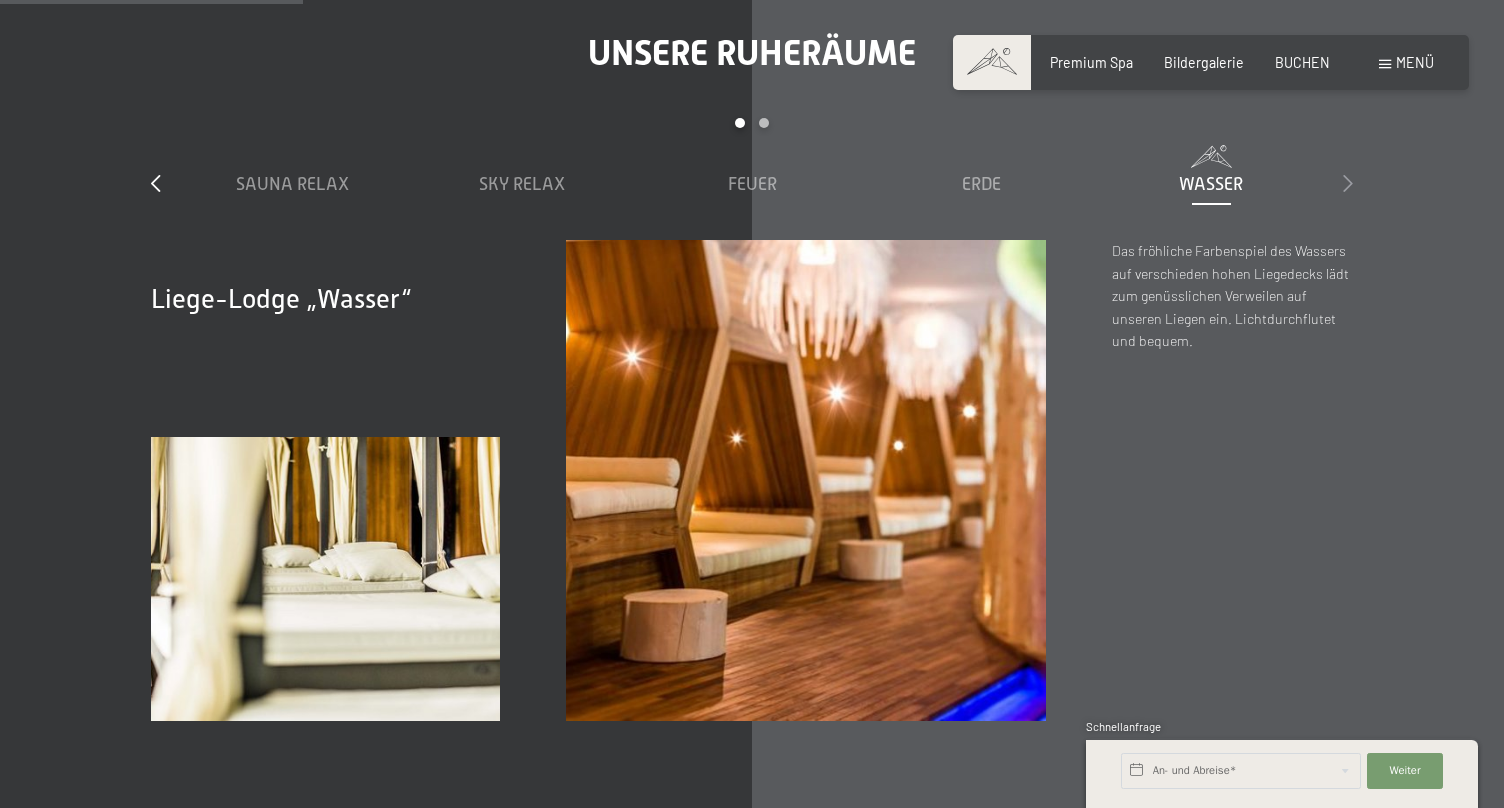 click at bounding box center (1348, 184) 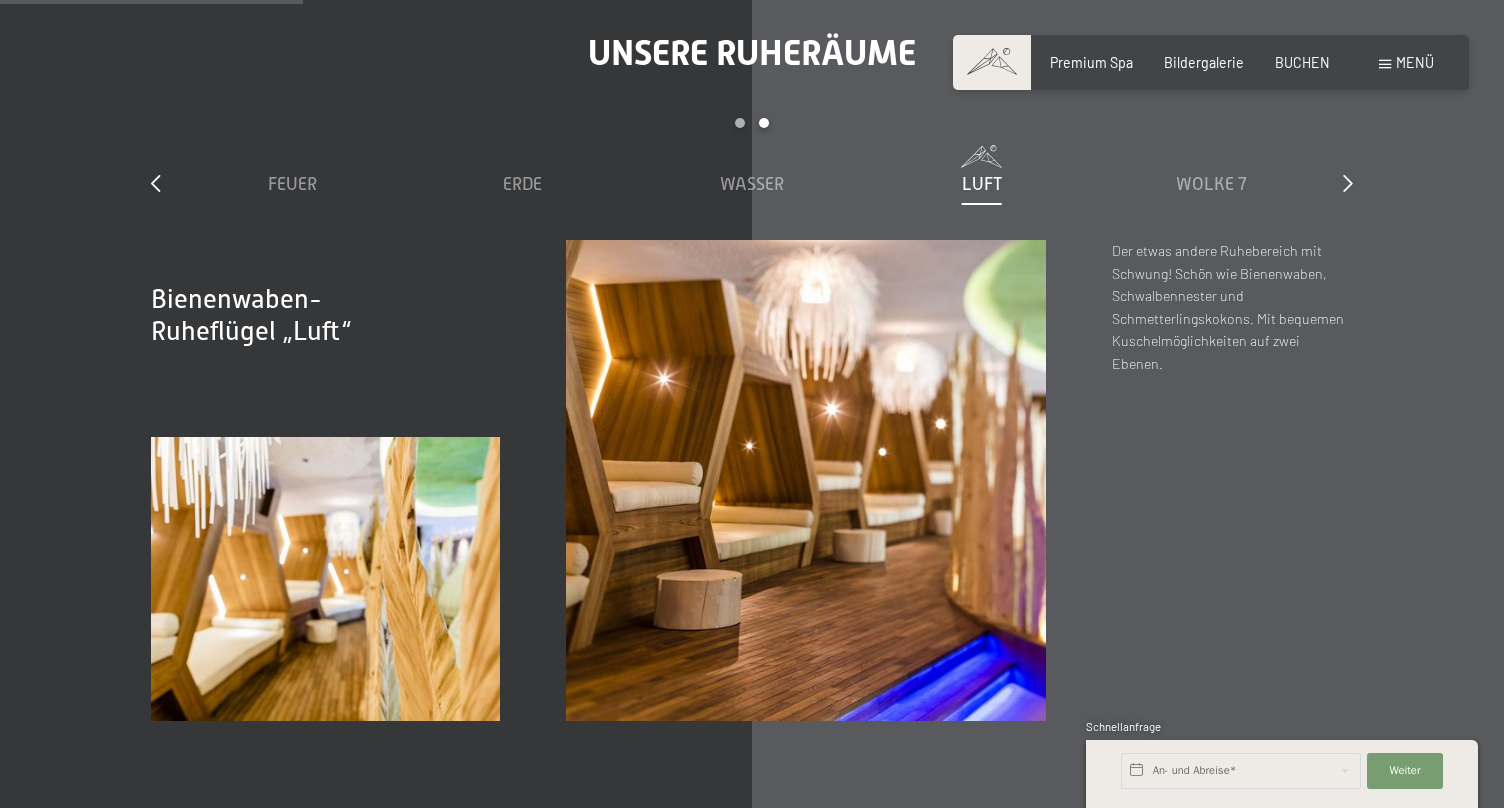 click on "Luft" at bounding box center [982, 184] 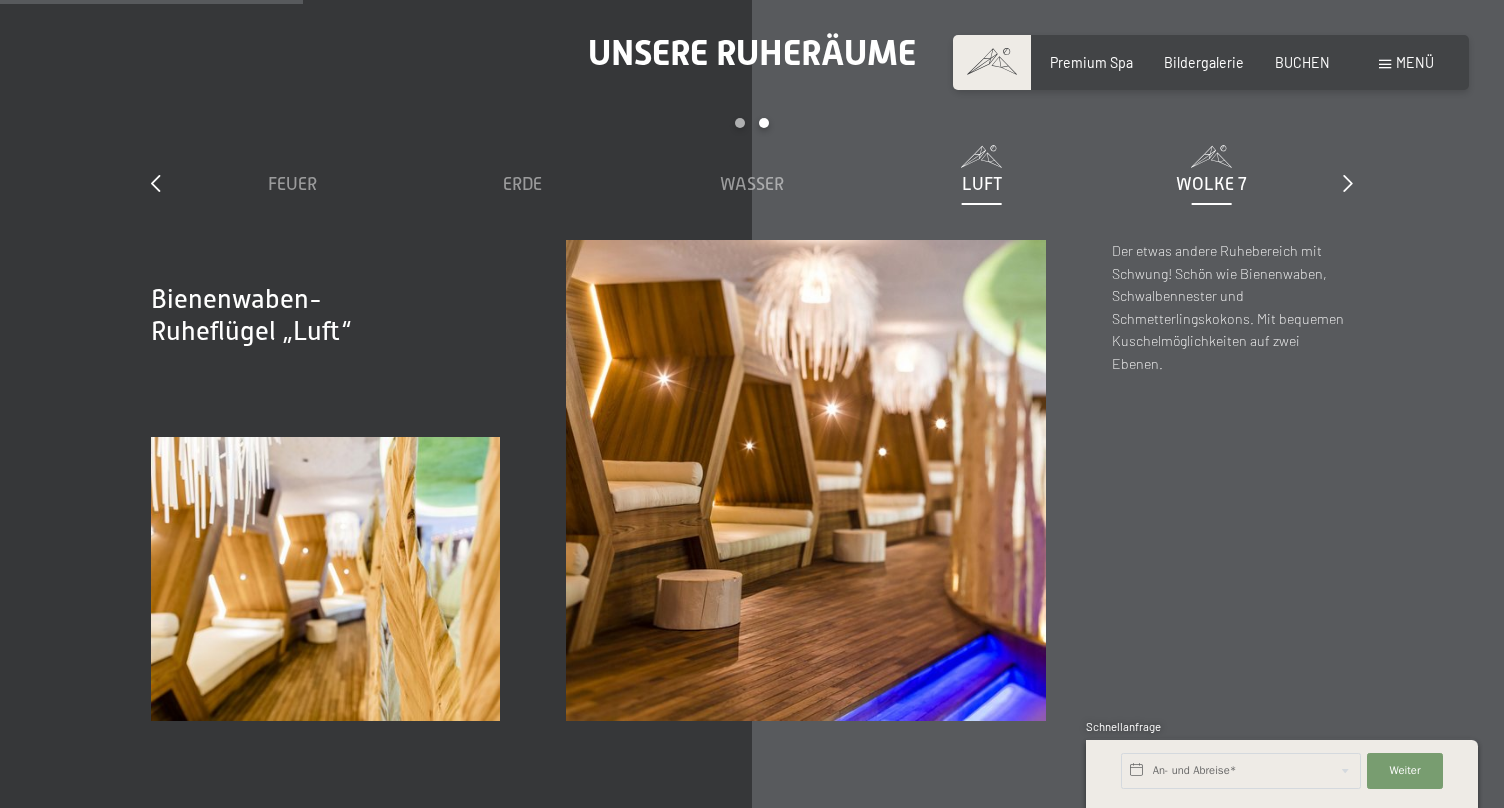 click on "Wolke 7" at bounding box center (1211, 184) 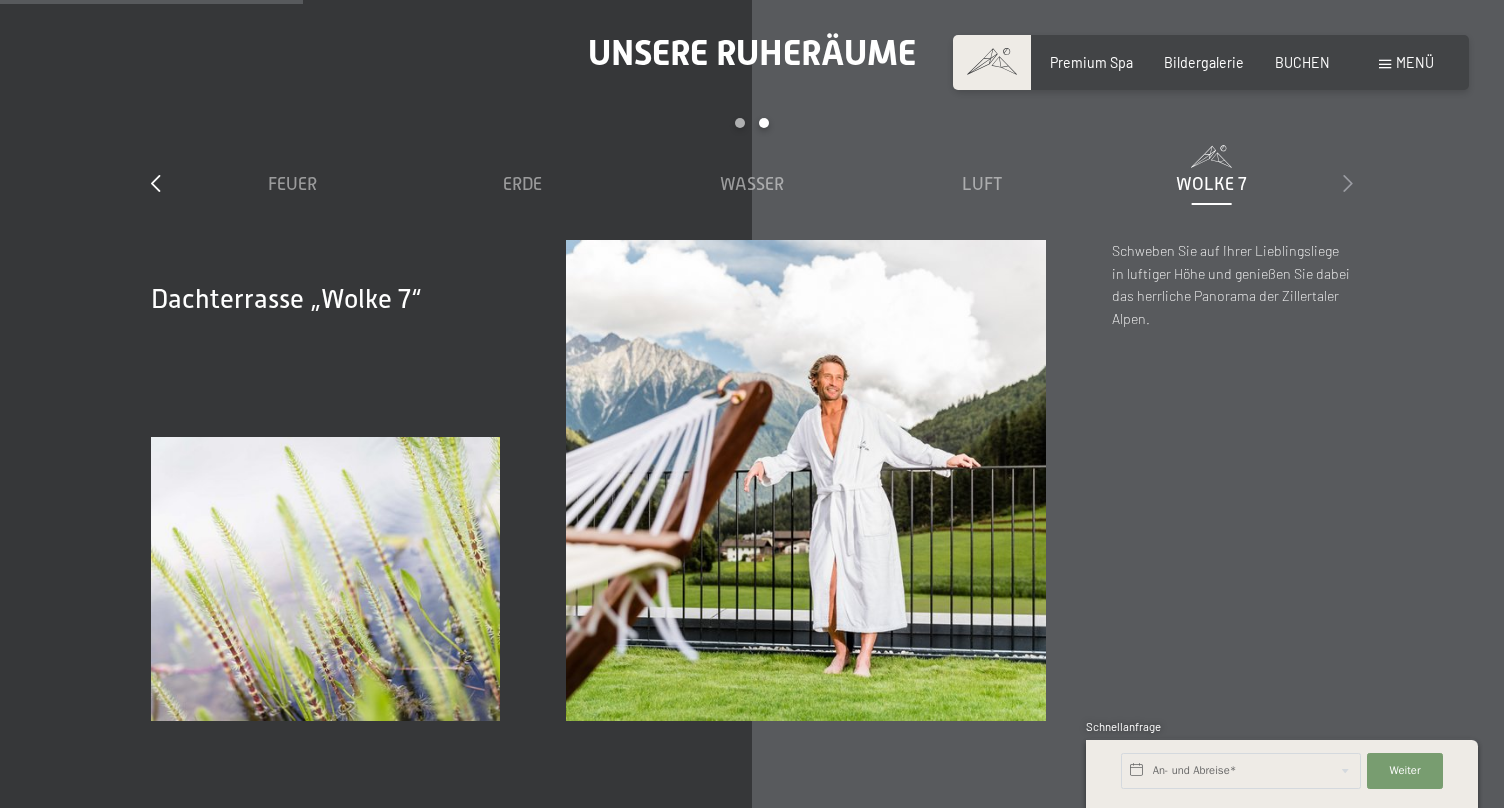 click at bounding box center [1348, 183] 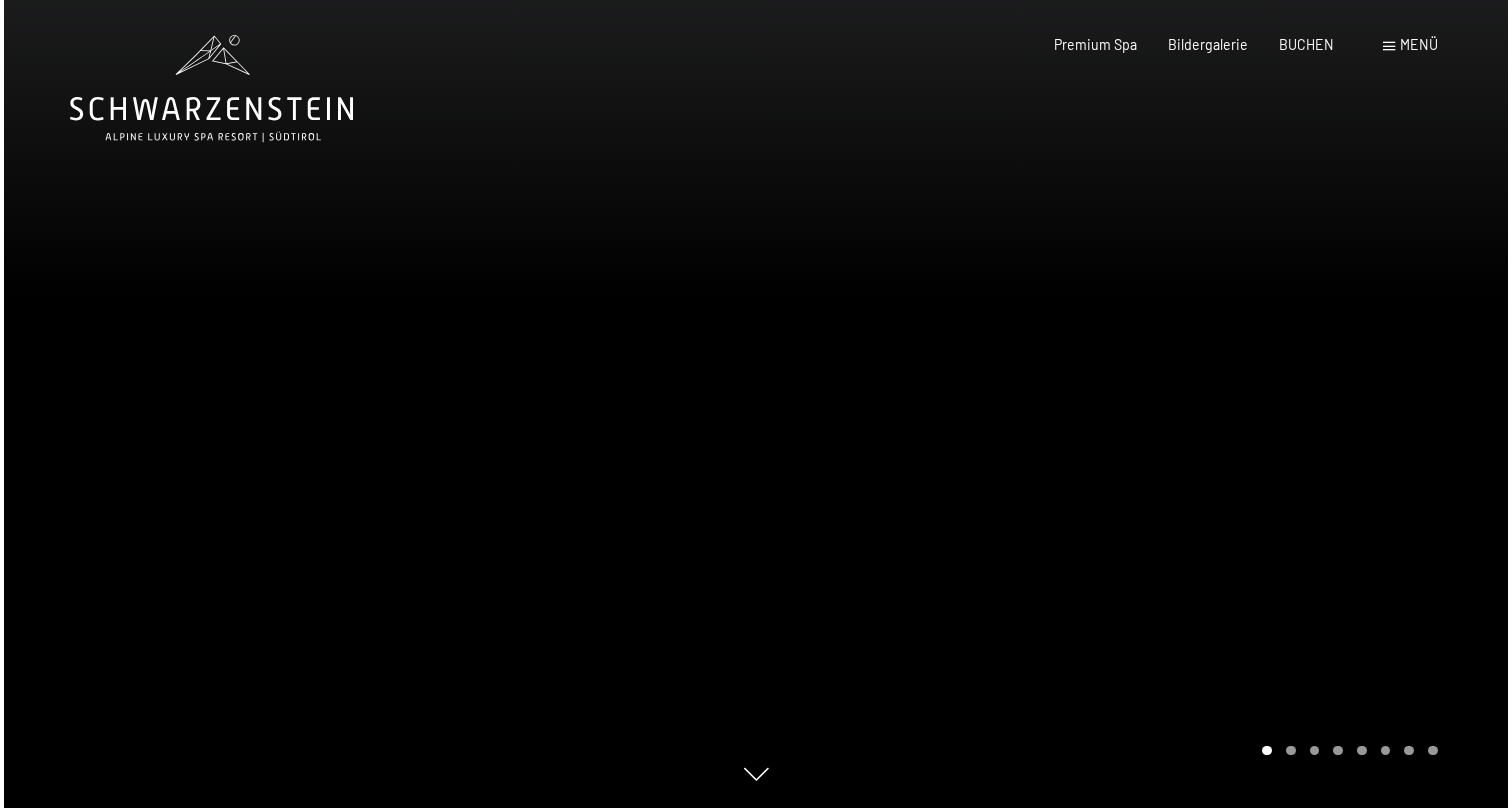 scroll, scrollTop: 0, scrollLeft: 0, axis: both 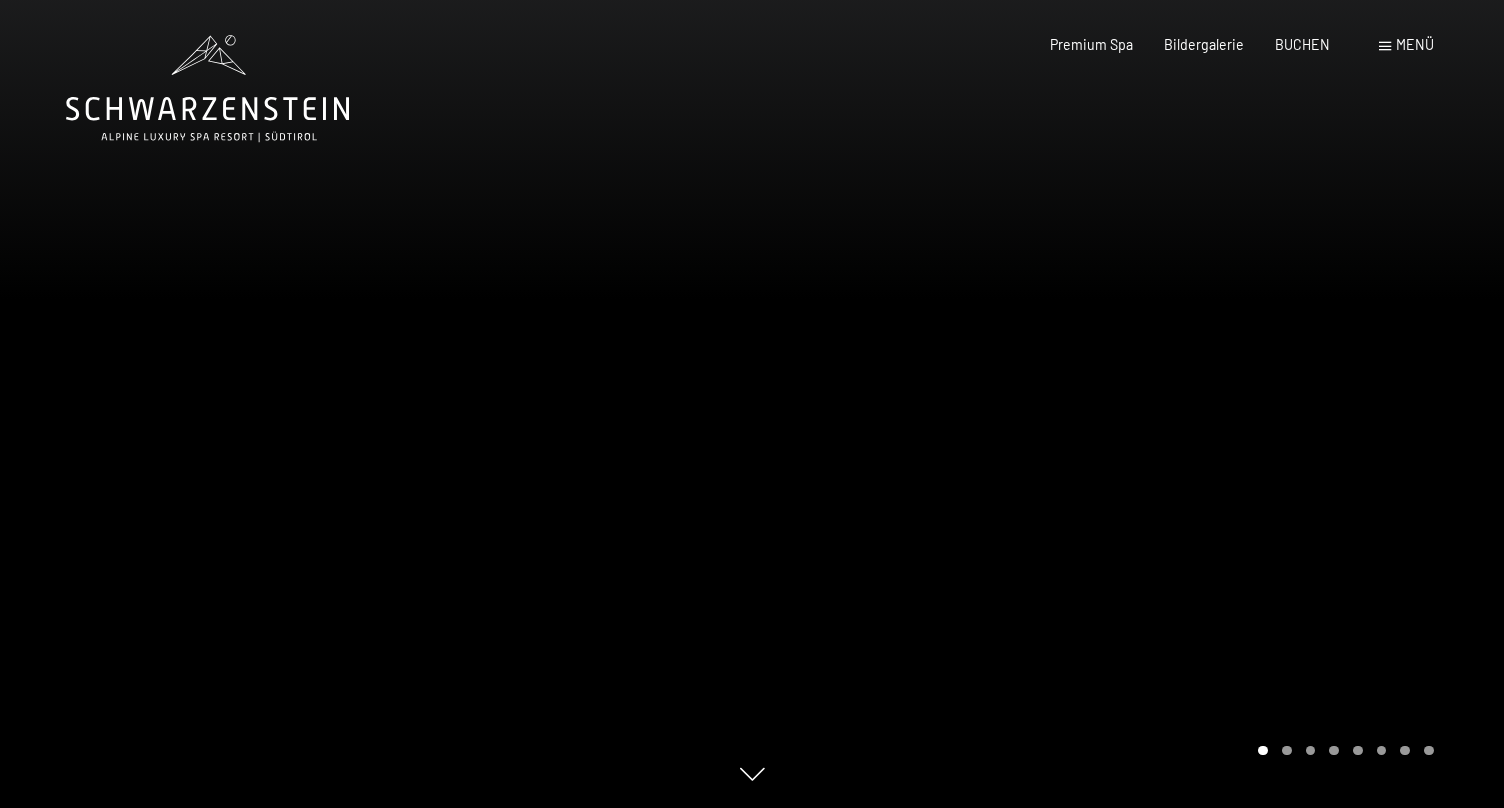 click on "Buchen           Anfragen                                     Premium Spa           Bildergalerie           BUCHEN           Menü                                                                    DE         IT         EN                Gutschein             Bildergalerie               Anfragen           Buchen                    DE         IT         EN                       Das Schwarzenstein           Neuheiten im Schwarzenstein         Ihre Gastgeber         Premium Spa         Gourmet         Aktiv         Wochenprogramm         Bilder             Family         GoGreen         Belvita         Bildergalerie                     Wohnen & Preise           Inklusivleistungen         Zimmer & Preise         Liste             Angebote         Liste             Familienpreise         Spa Anwendungen         Treuebonus         Anfrage         Buchung         AGBs - Info         Gutschein         Geschenksidee         App. Luxegg                     Umgebung" at bounding box center (1210, 45) 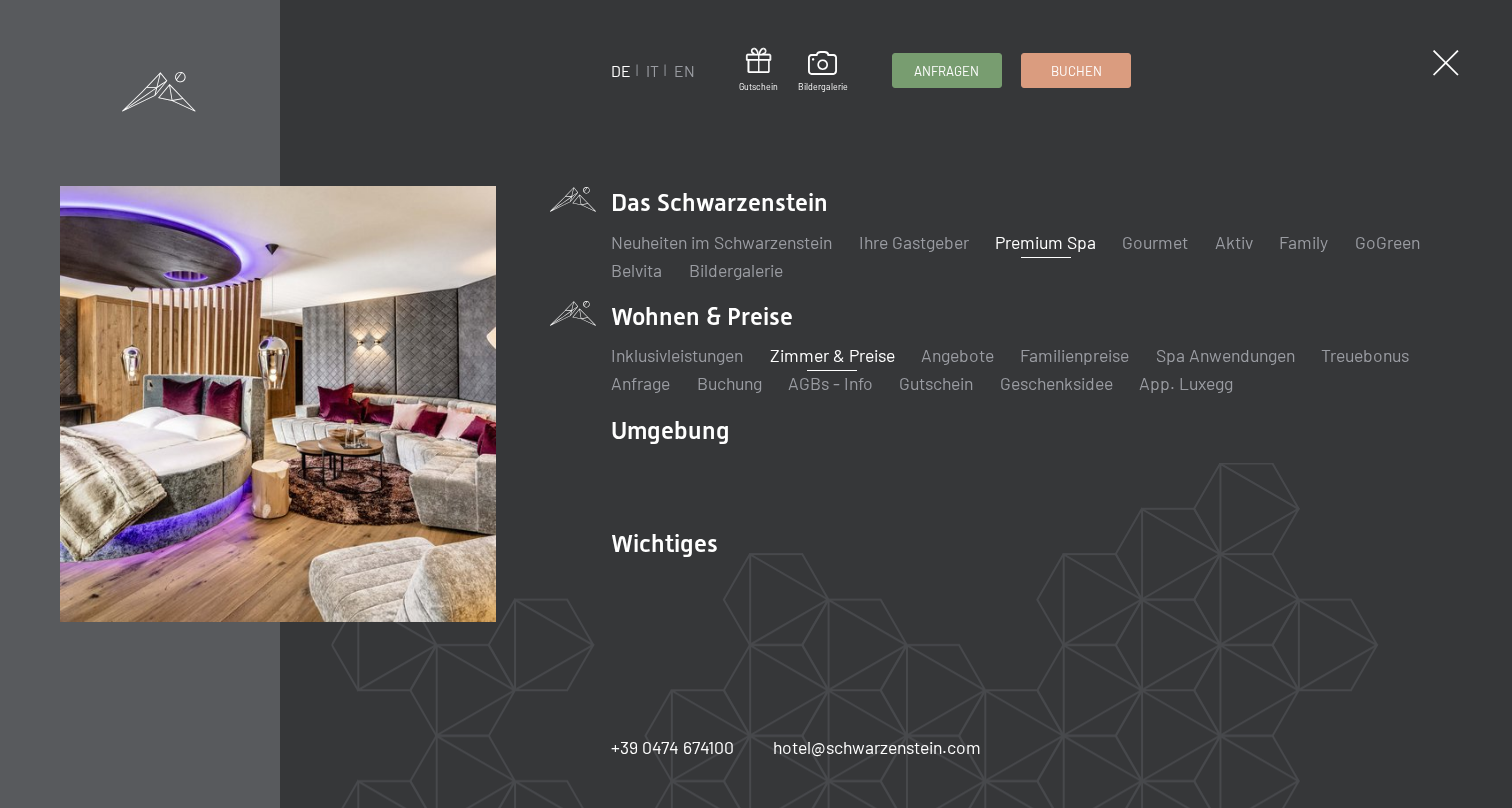 click on "Zimmer & Preise" at bounding box center (832, 355) 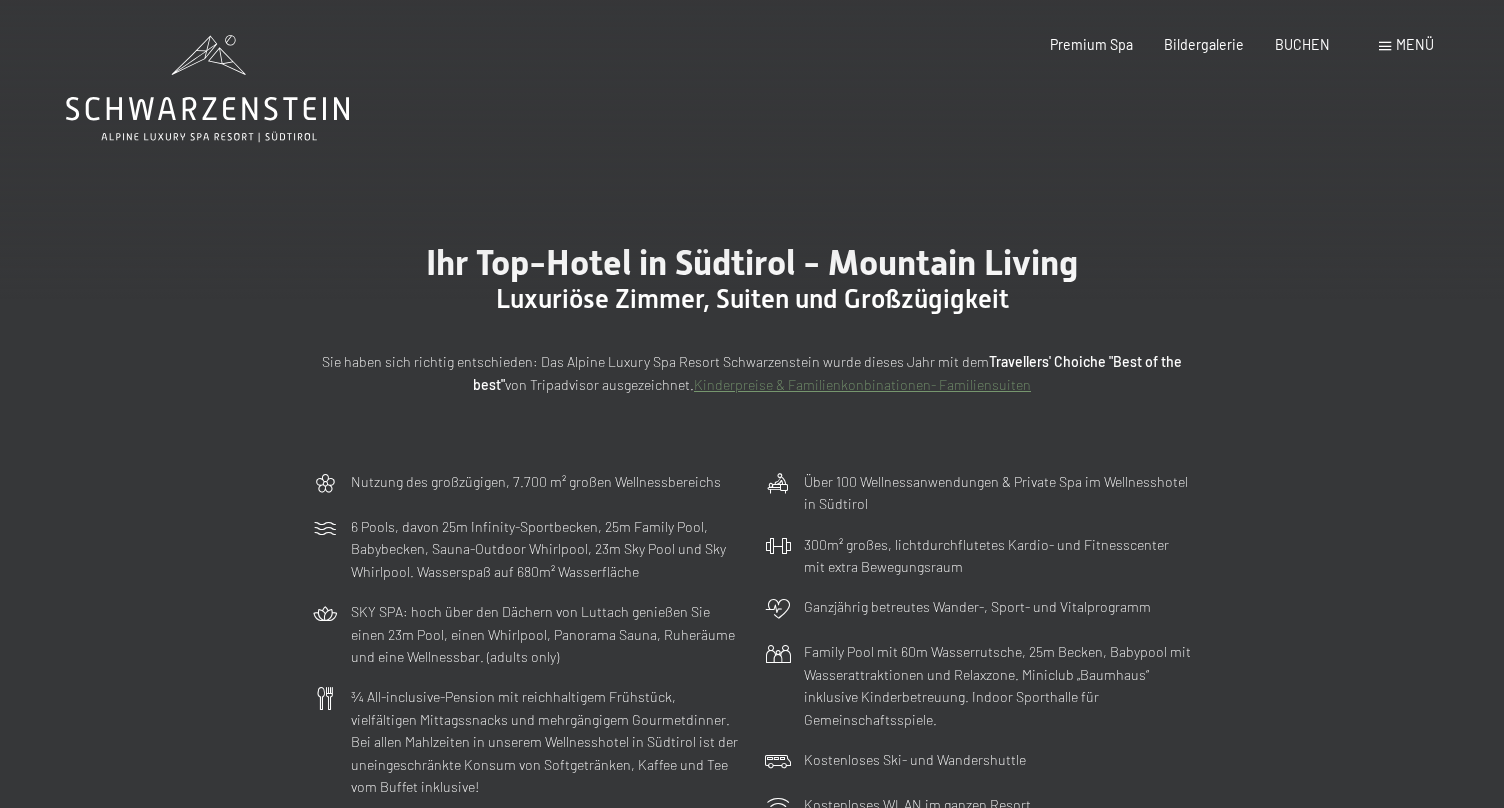 scroll, scrollTop: 0, scrollLeft: 0, axis: both 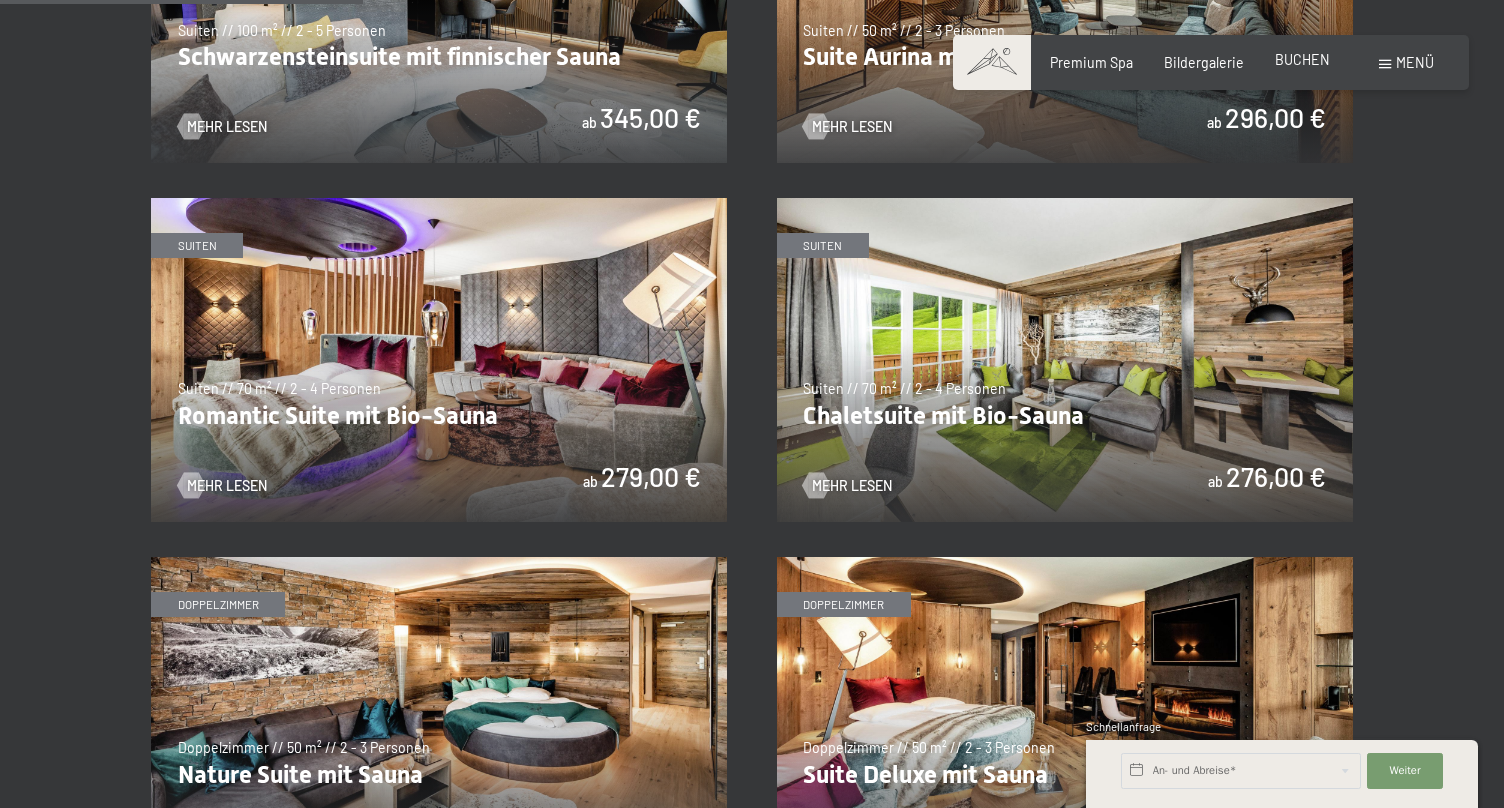 click on "BUCHEN" at bounding box center (1302, 59) 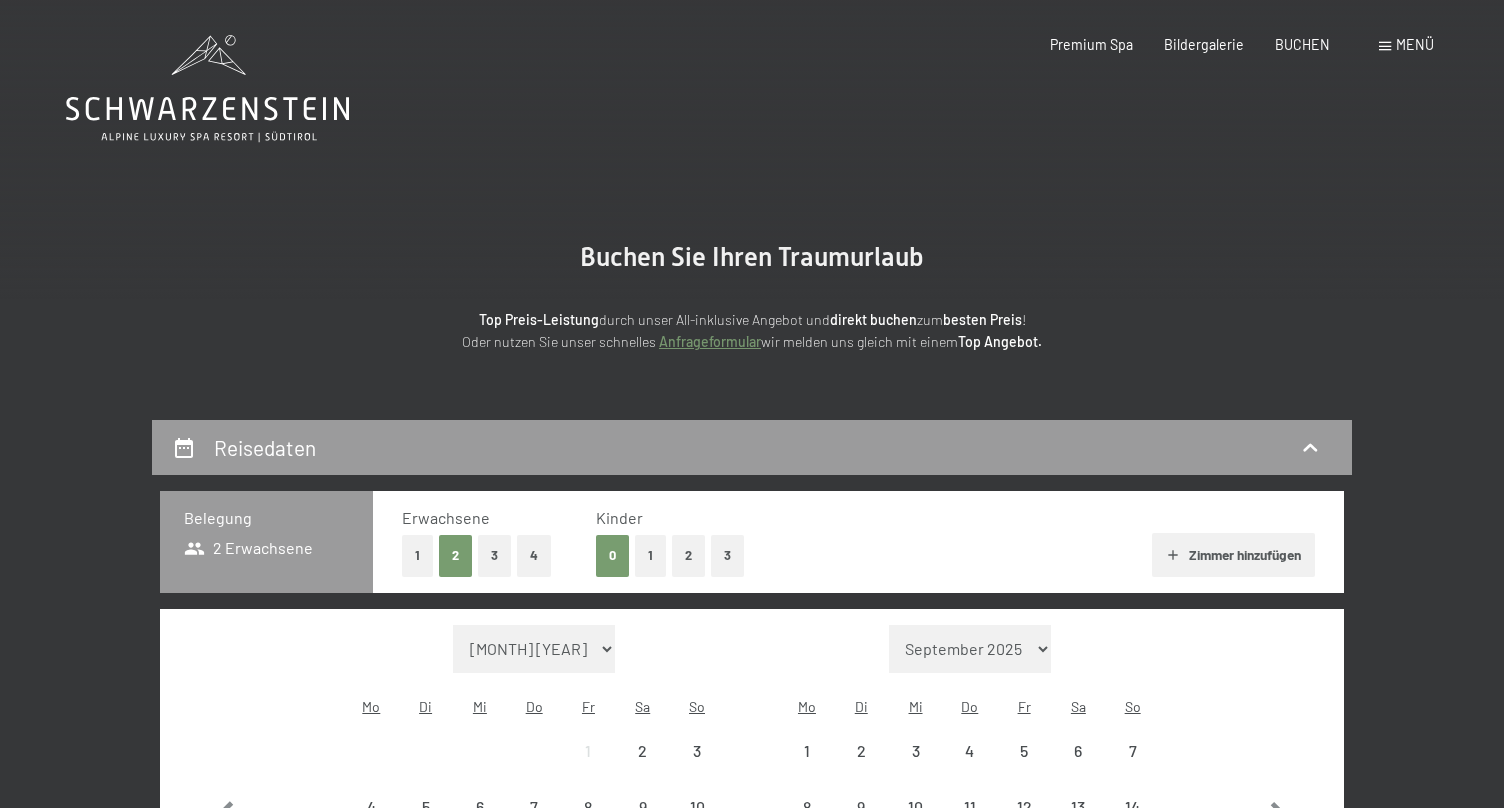 scroll, scrollTop: 0, scrollLeft: 0, axis: both 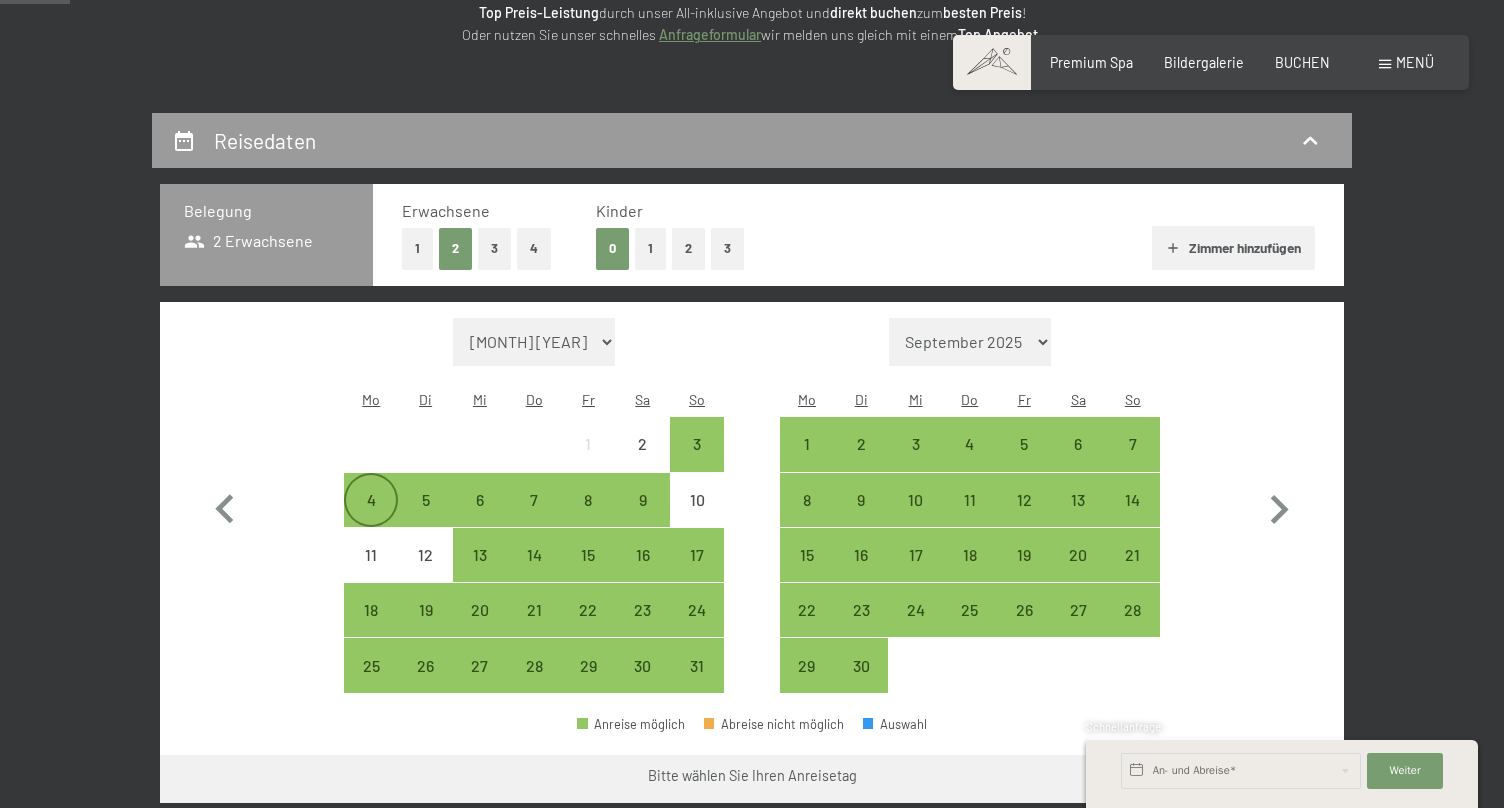 click on "4" at bounding box center (371, 517) 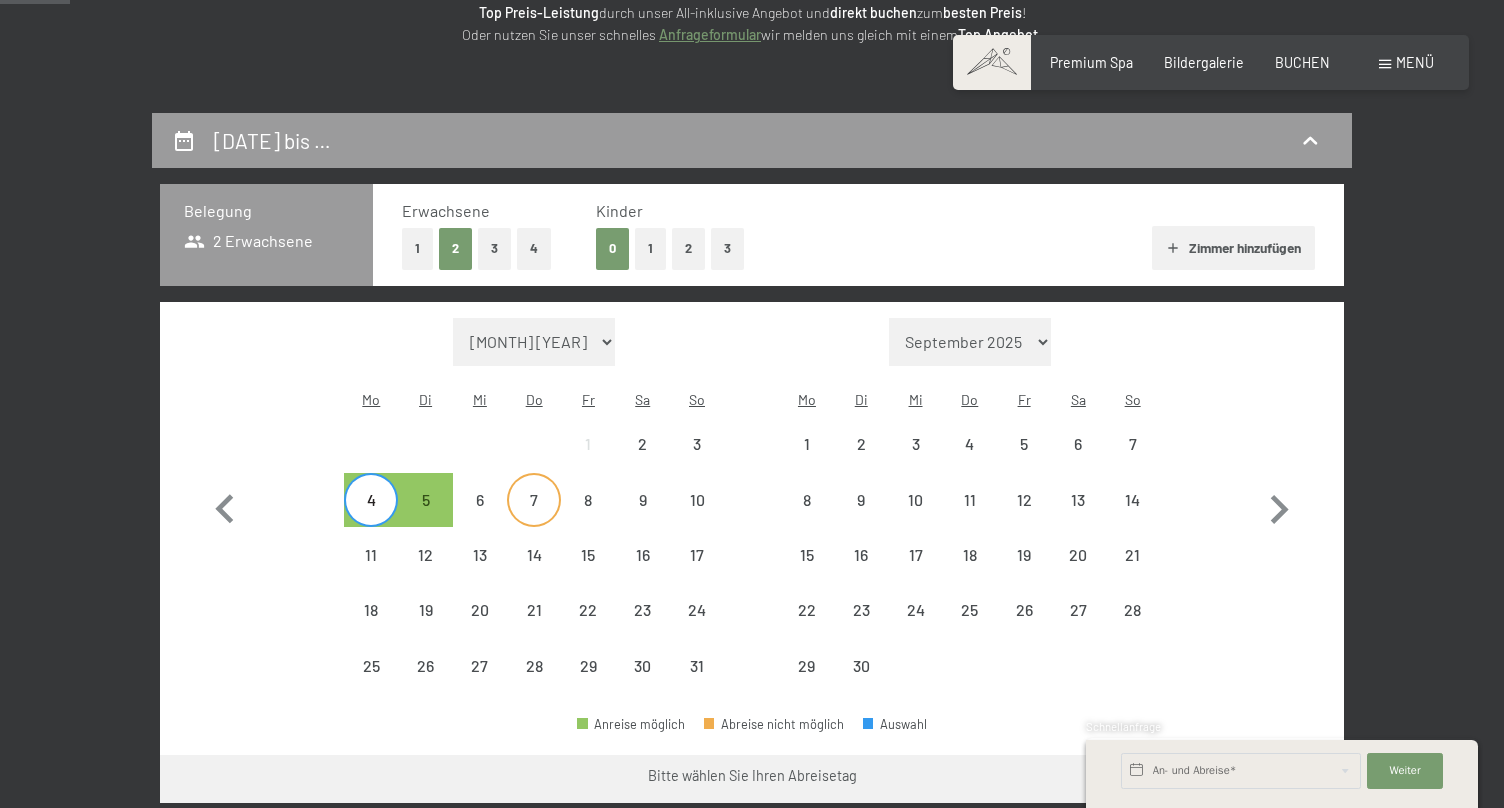 click on "7" at bounding box center [534, 517] 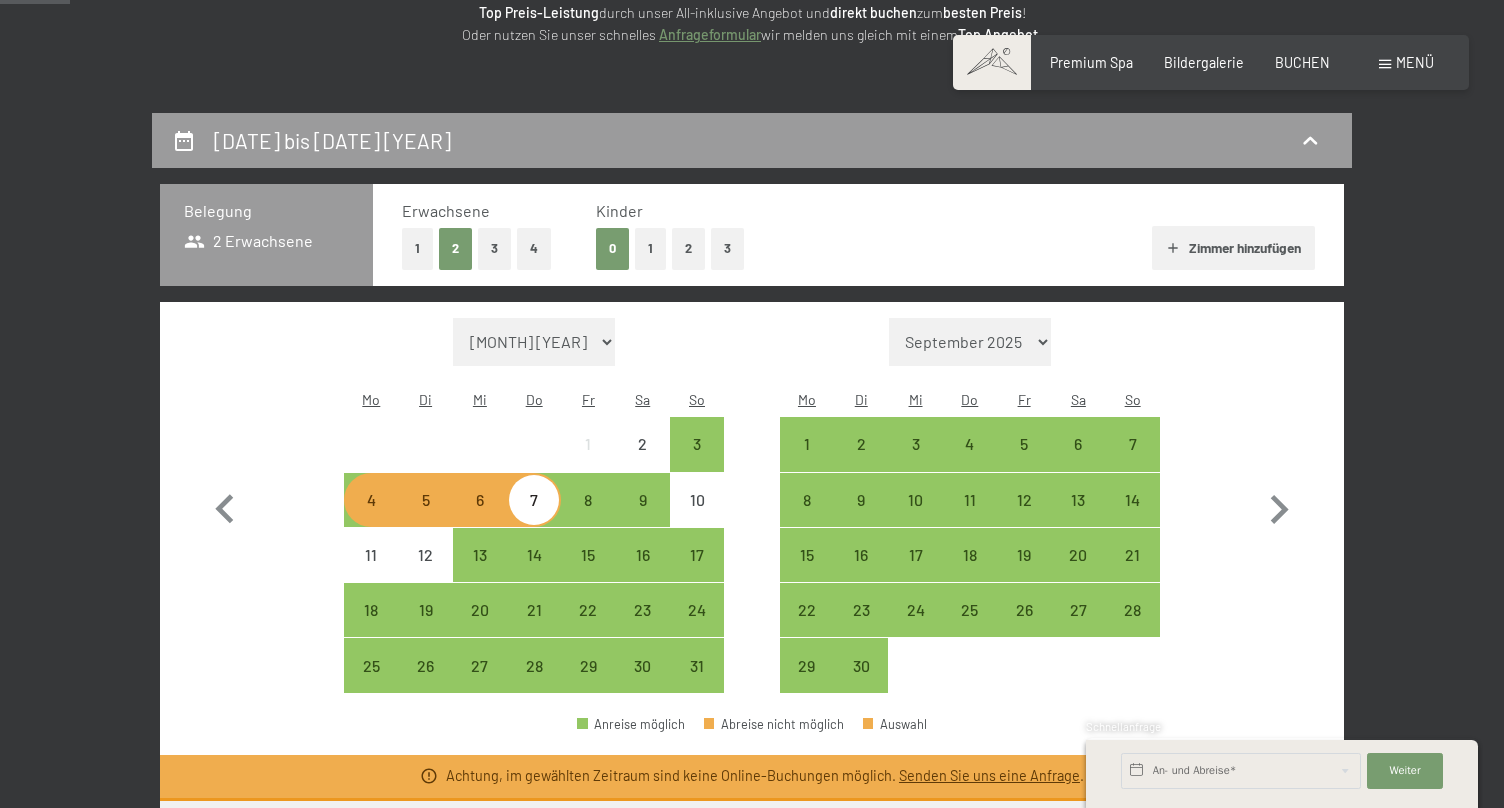 click on "7" at bounding box center (534, 517) 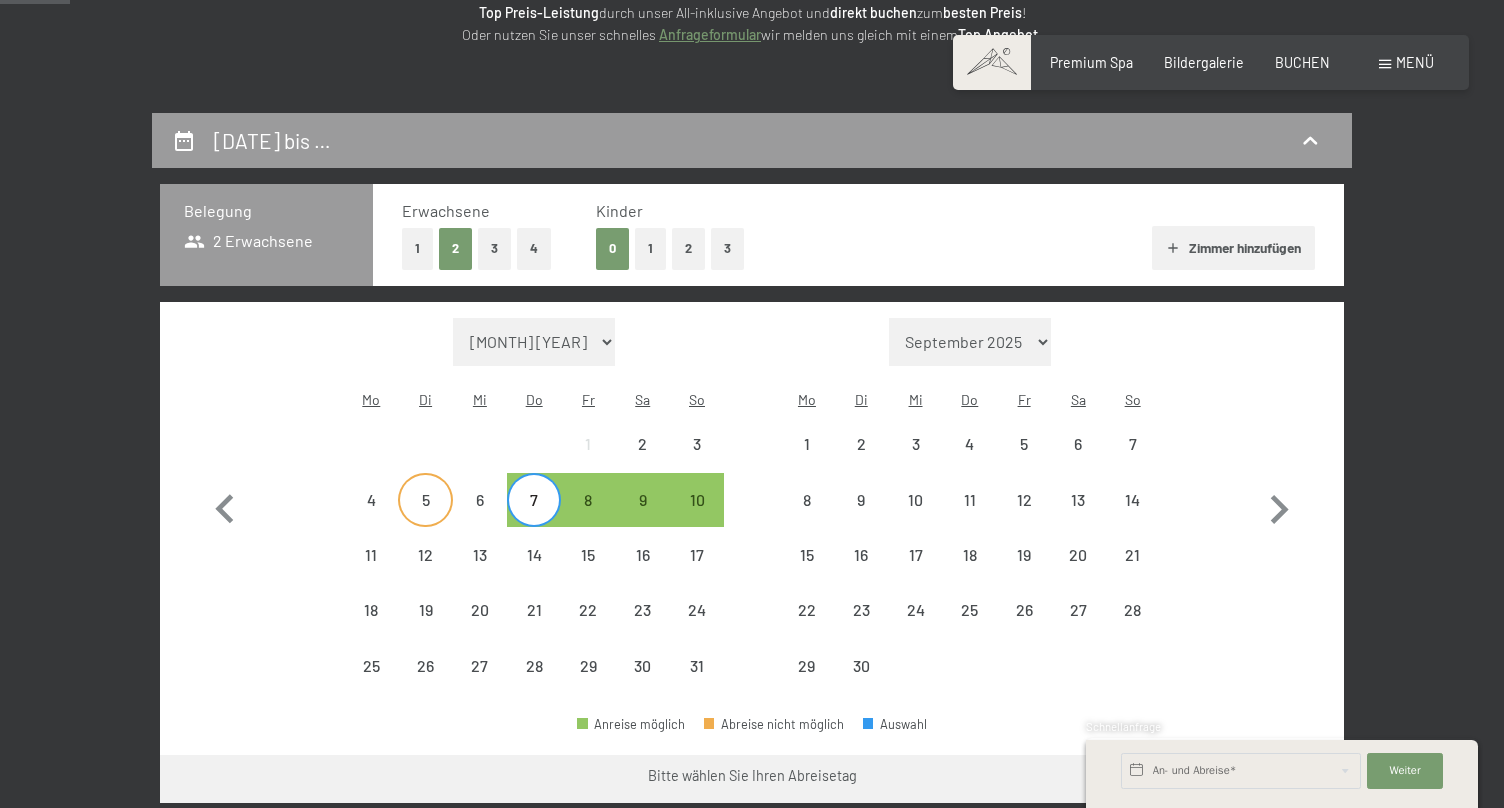 click on "5" at bounding box center (425, 517) 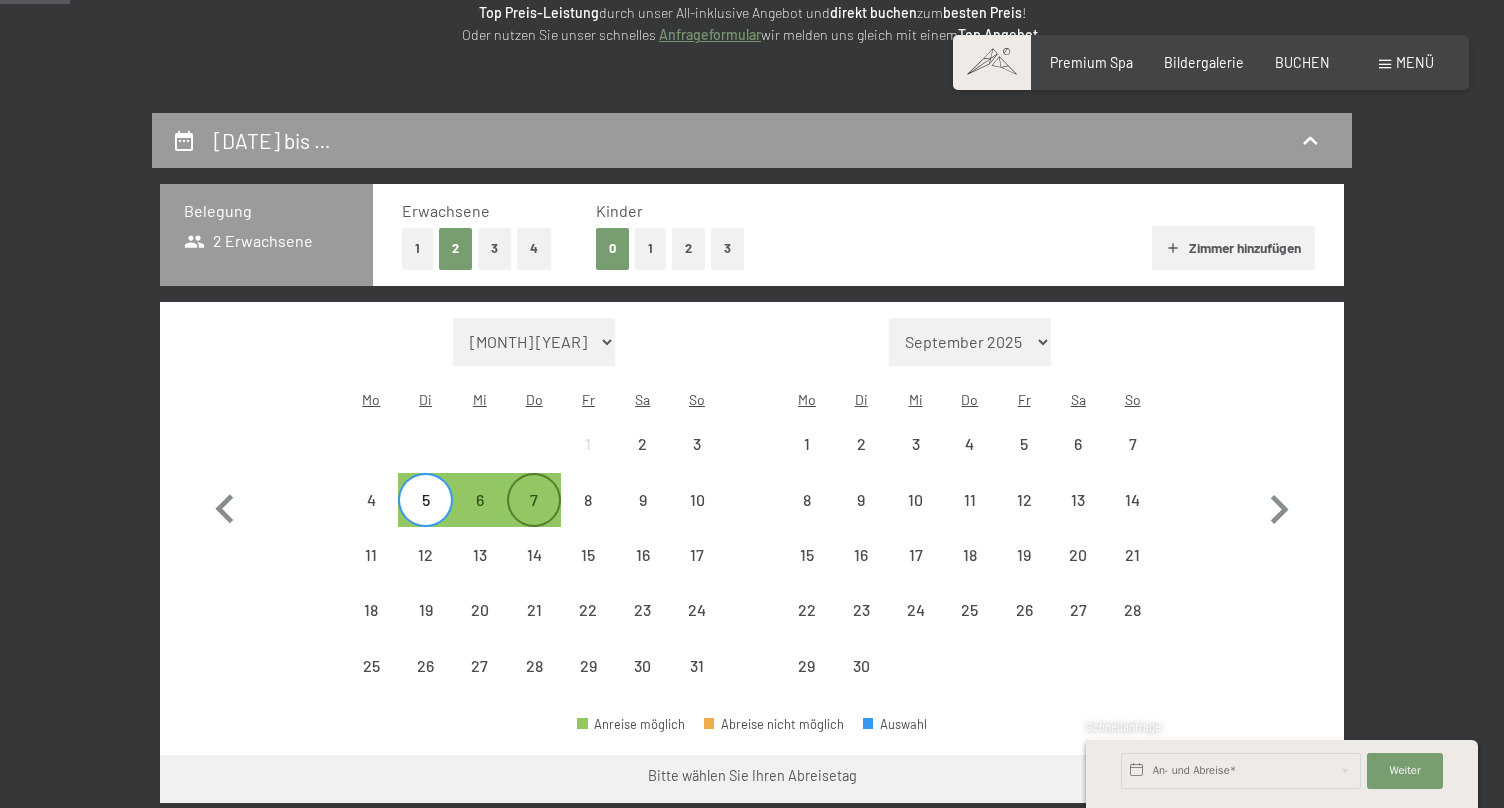 click on "7" at bounding box center (534, 517) 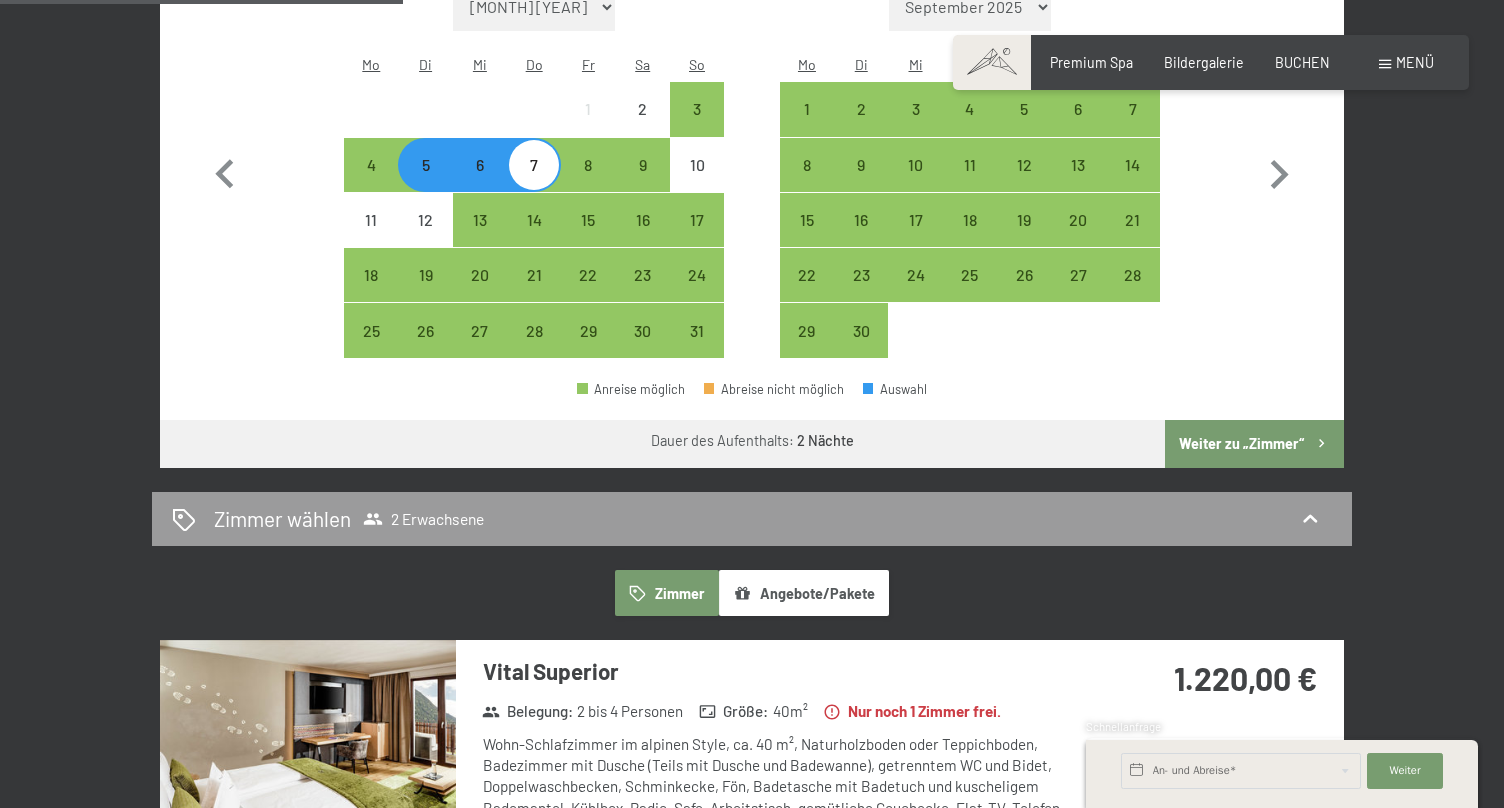scroll, scrollTop: 659, scrollLeft: 0, axis: vertical 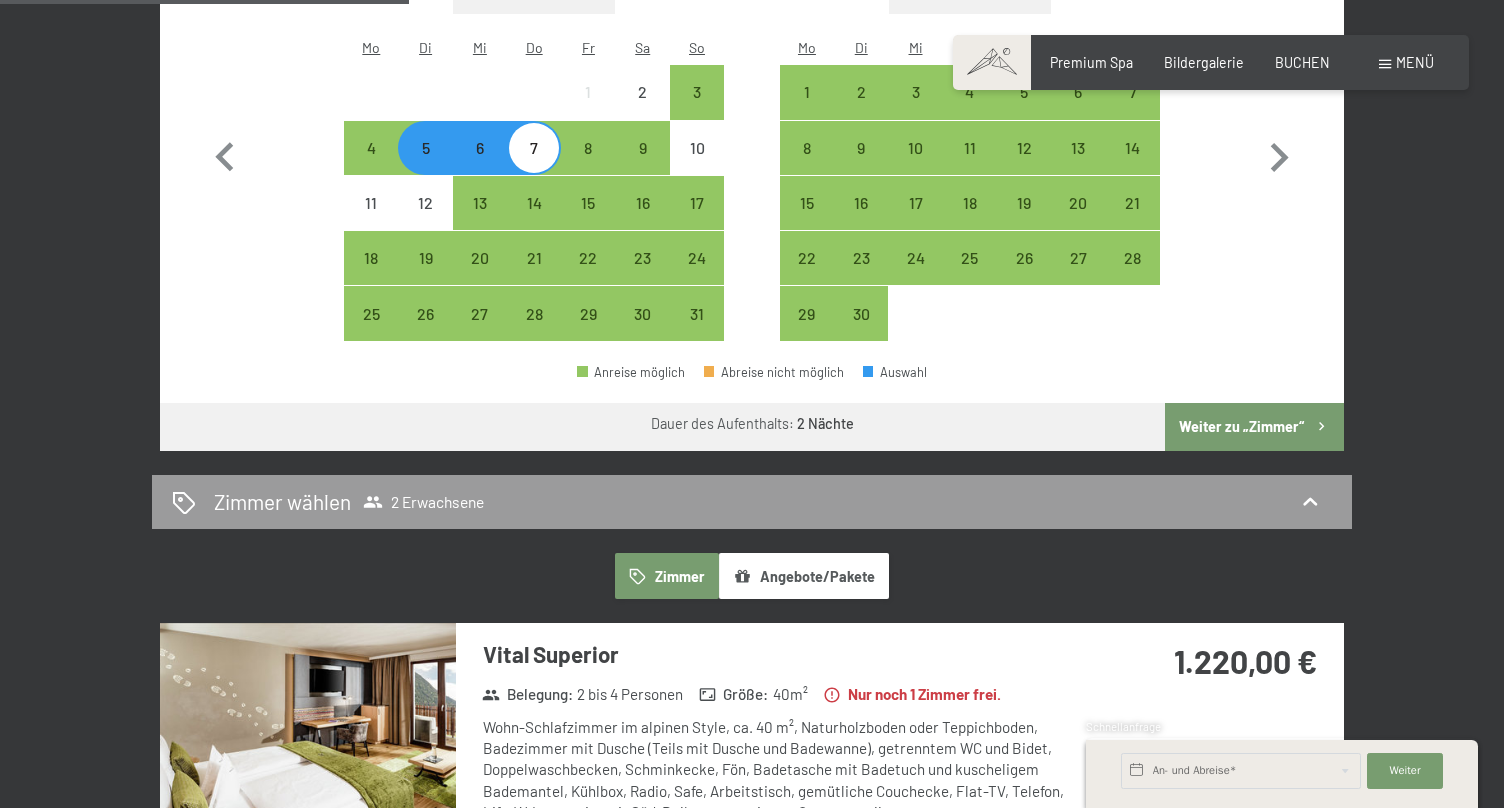 click on "Weiter zu „Zimmer“" at bounding box center [1254, 427] 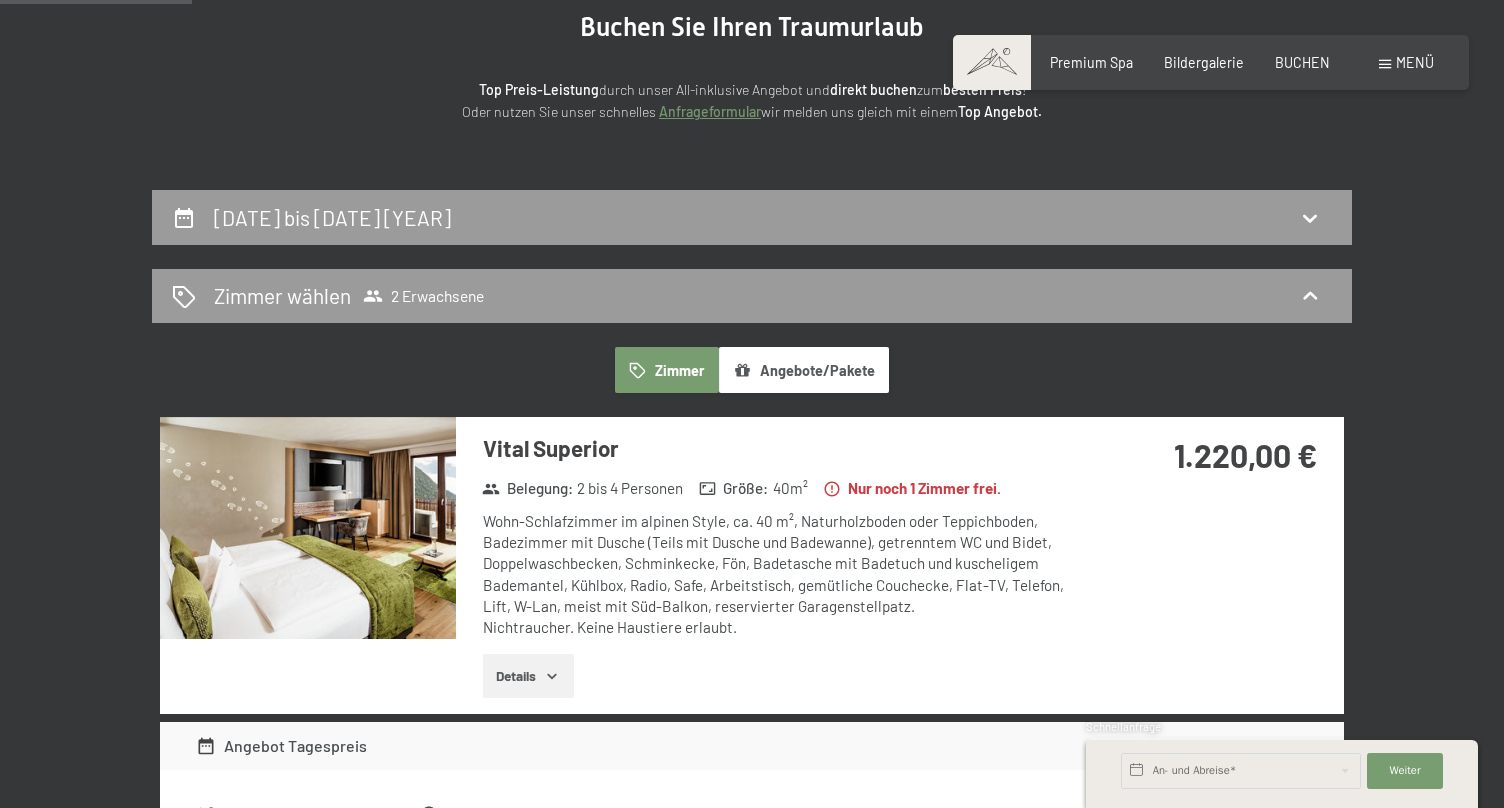 scroll, scrollTop: 234, scrollLeft: 0, axis: vertical 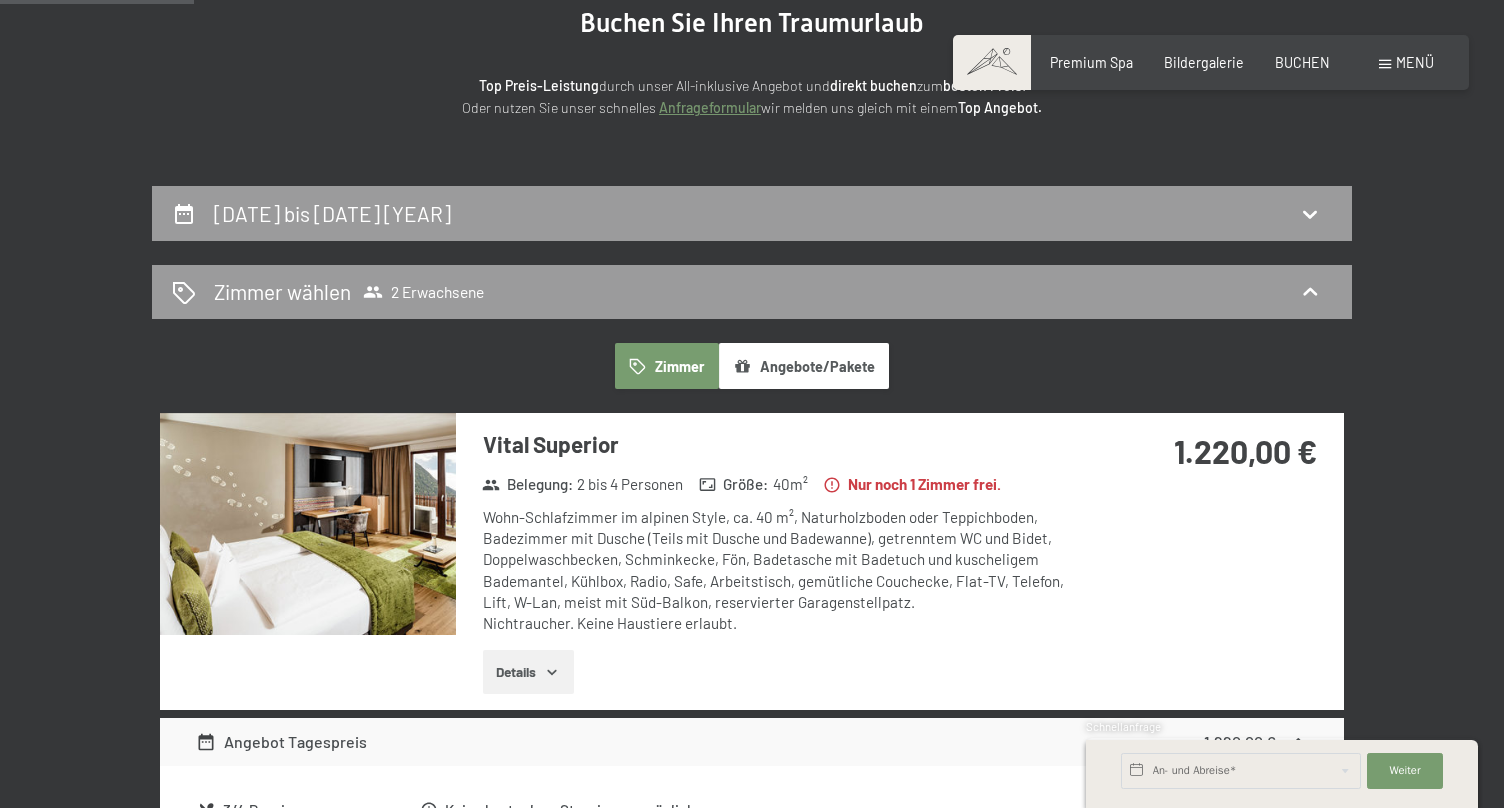 click on "Details" at bounding box center (528, 672) 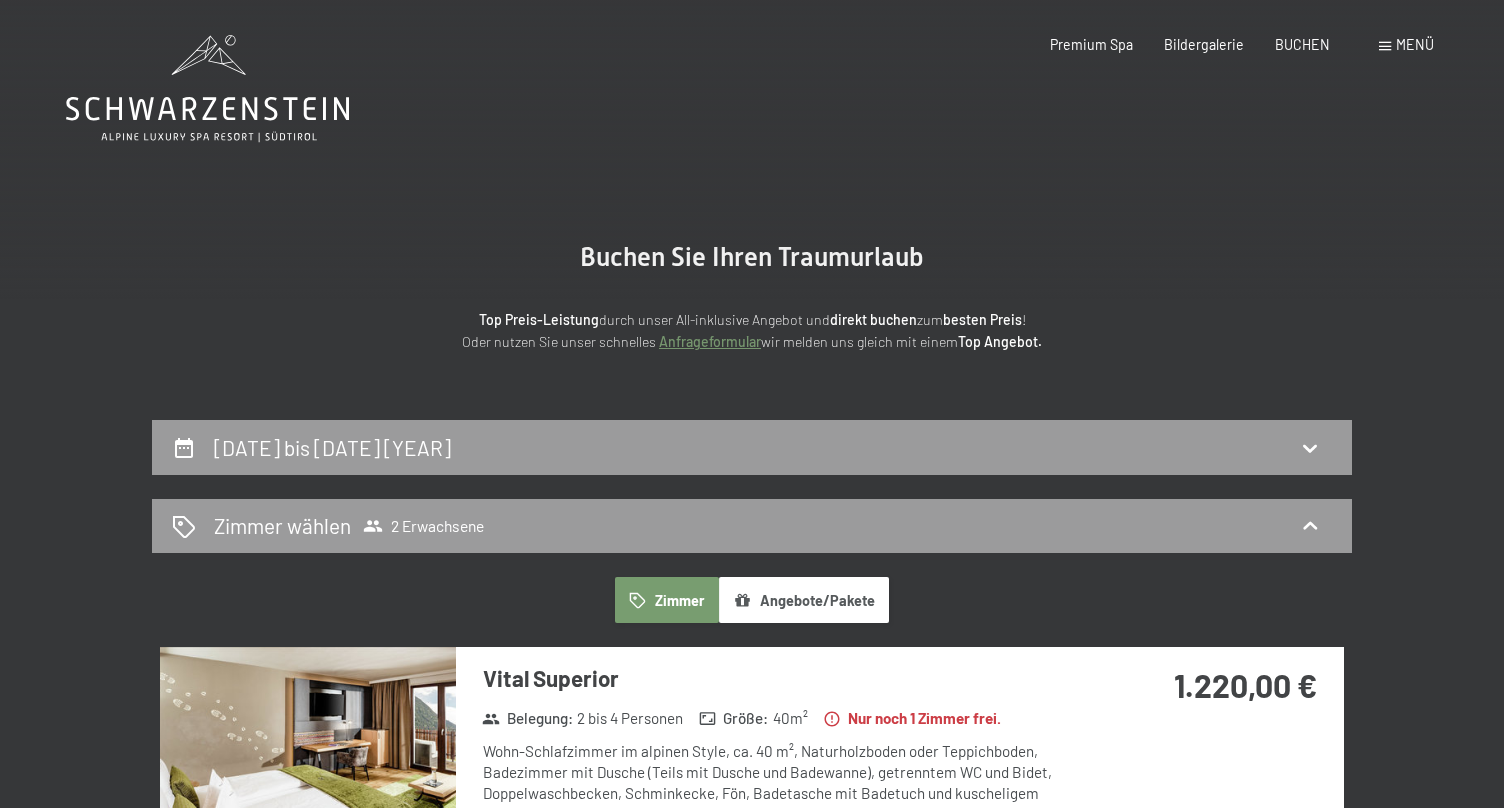 scroll, scrollTop: 0, scrollLeft: 0, axis: both 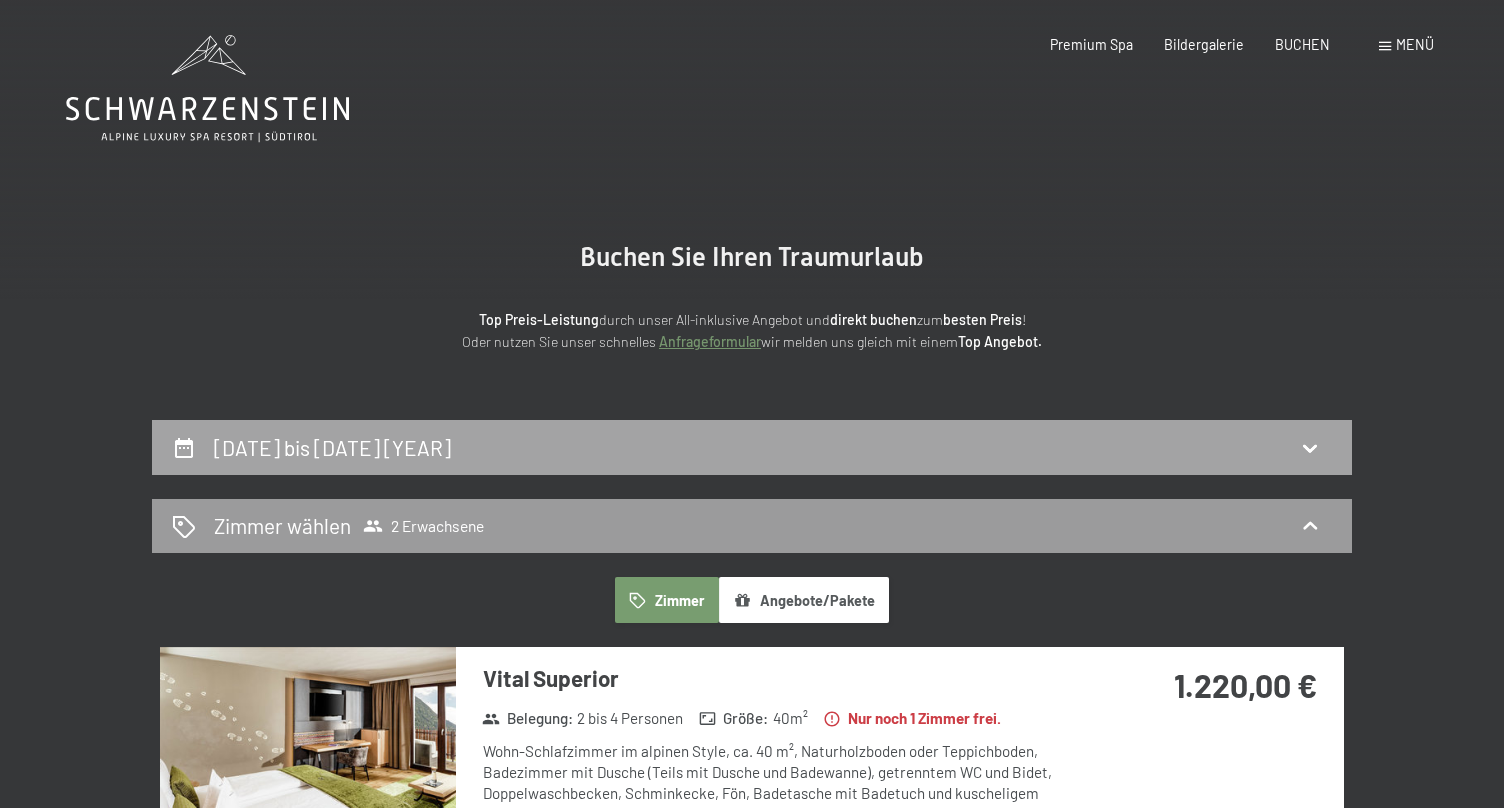 click on "[DATE] bis [DATE] [YEAR]" at bounding box center (752, 447) 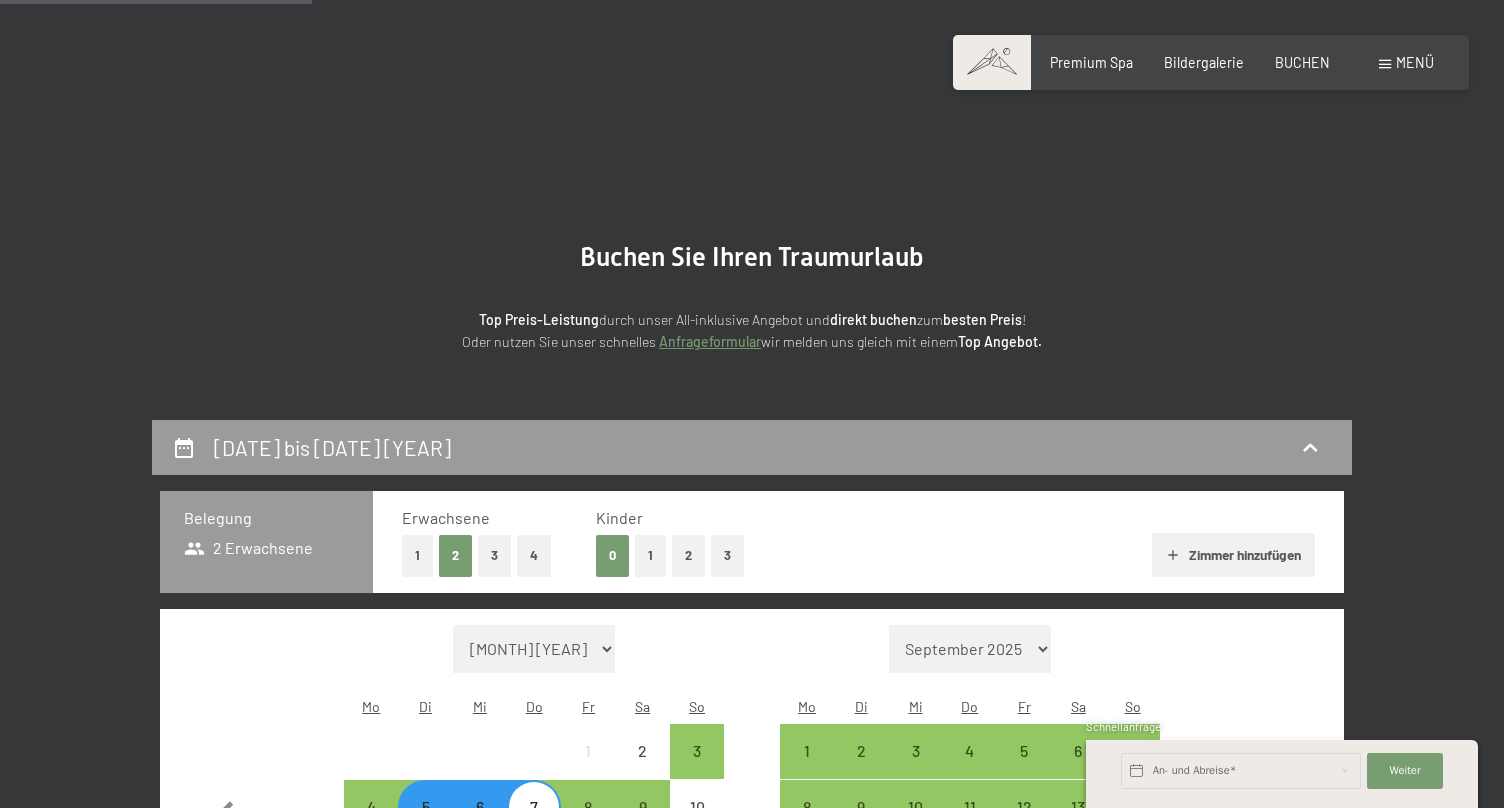 scroll, scrollTop: 418, scrollLeft: 0, axis: vertical 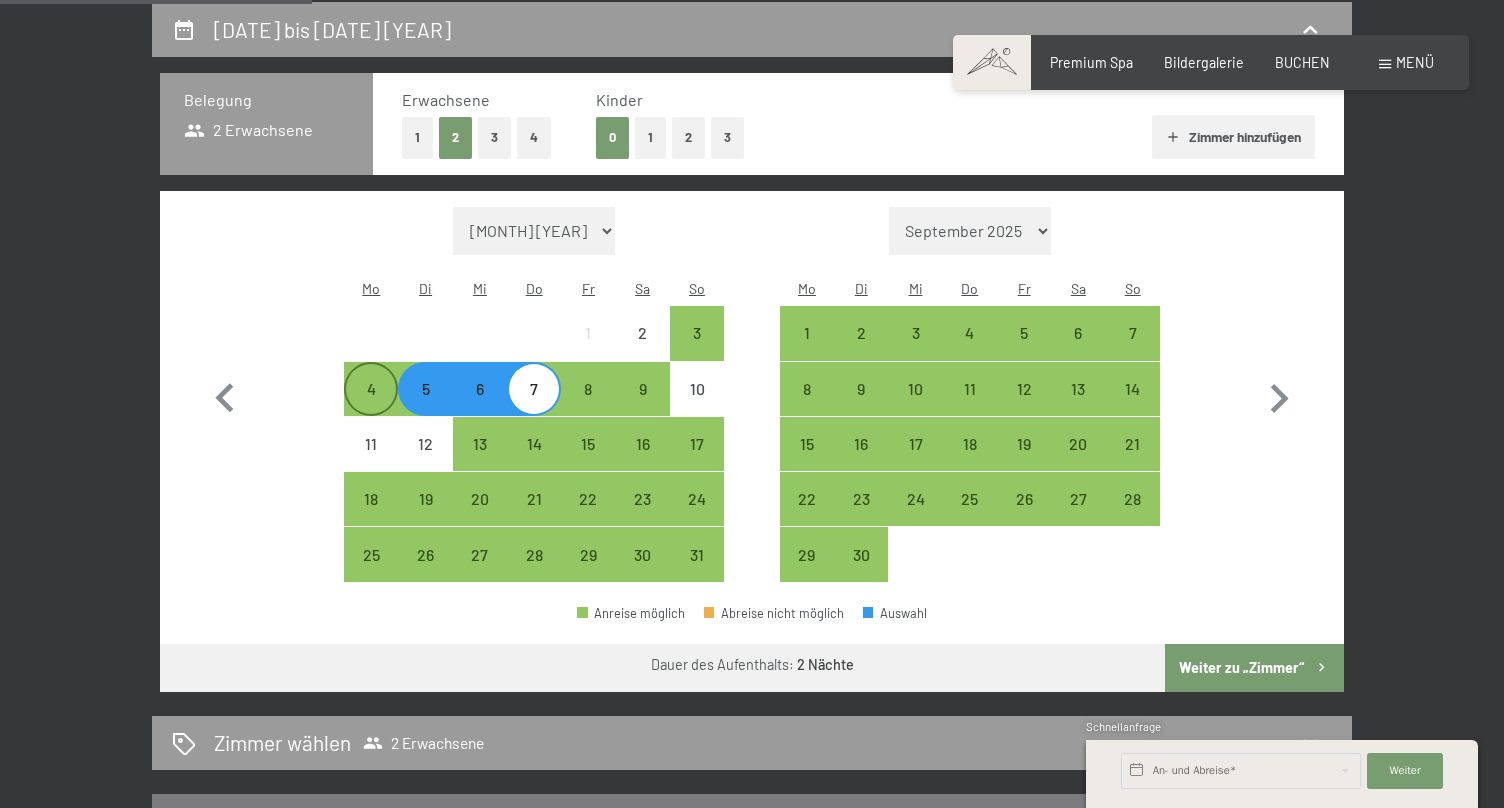 click on "4" at bounding box center (371, 406) 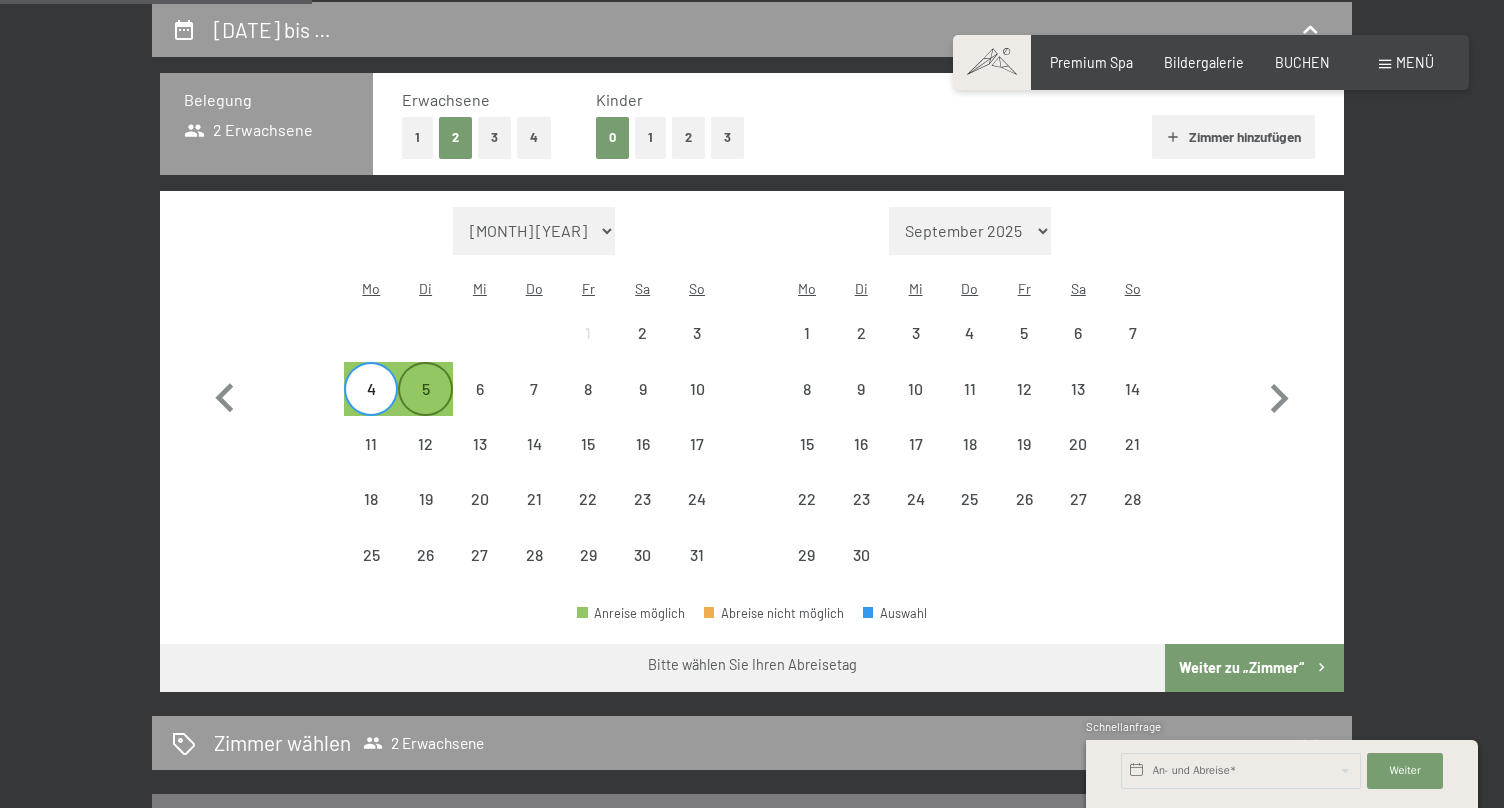 click on "5" at bounding box center [425, 406] 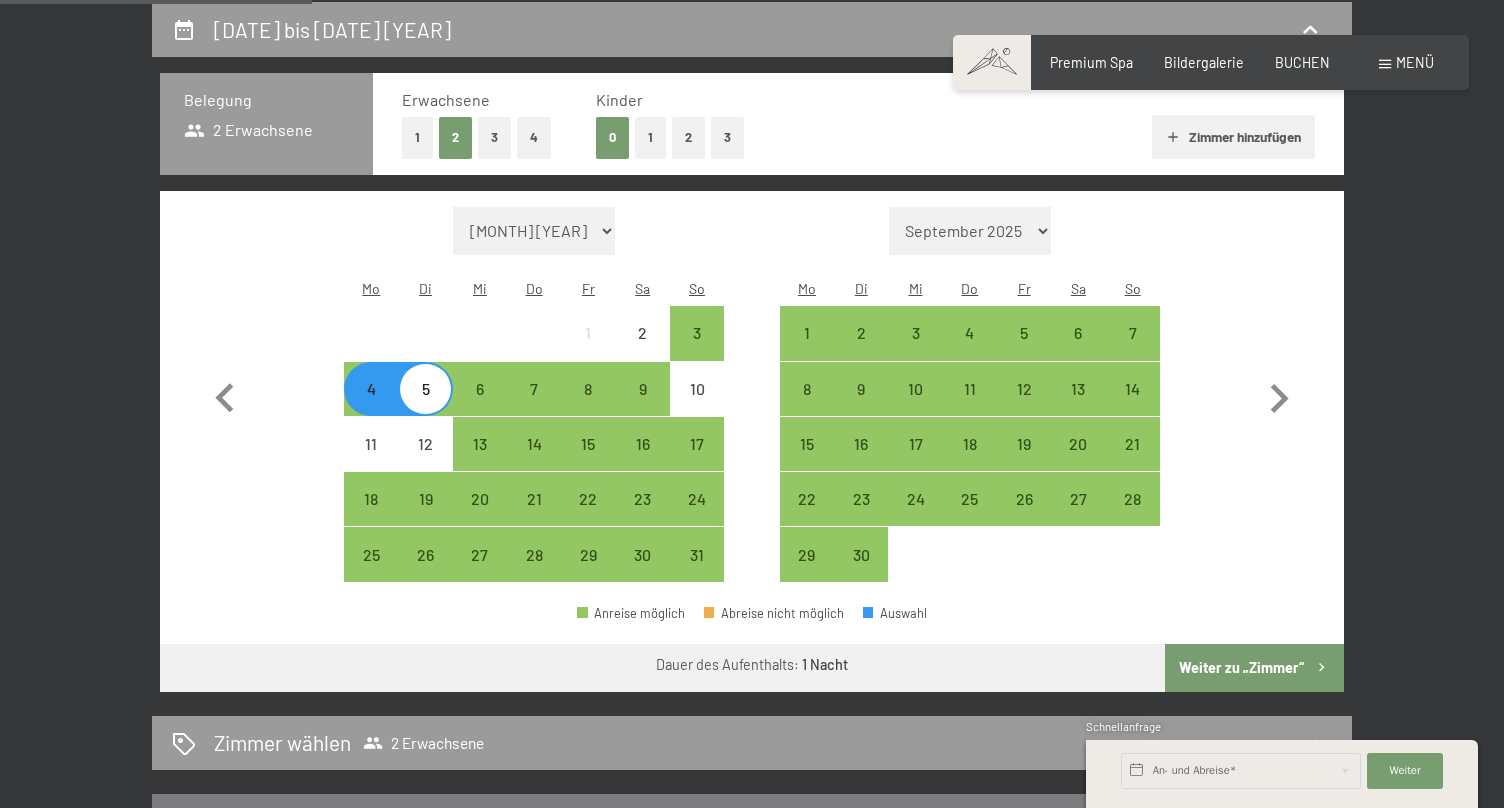 click on "5" at bounding box center [425, 406] 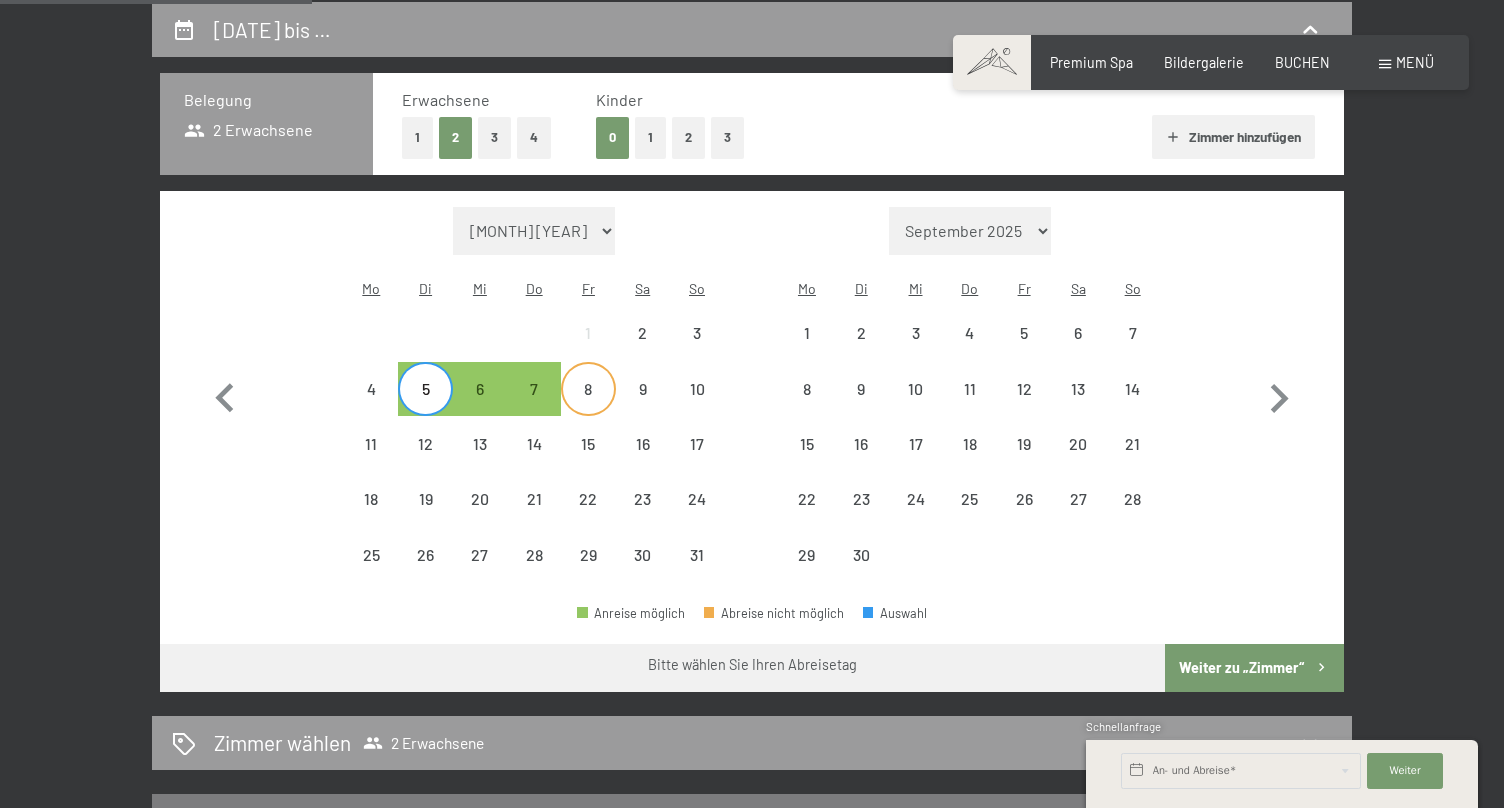 click on "8" at bounding box center [588, 406] 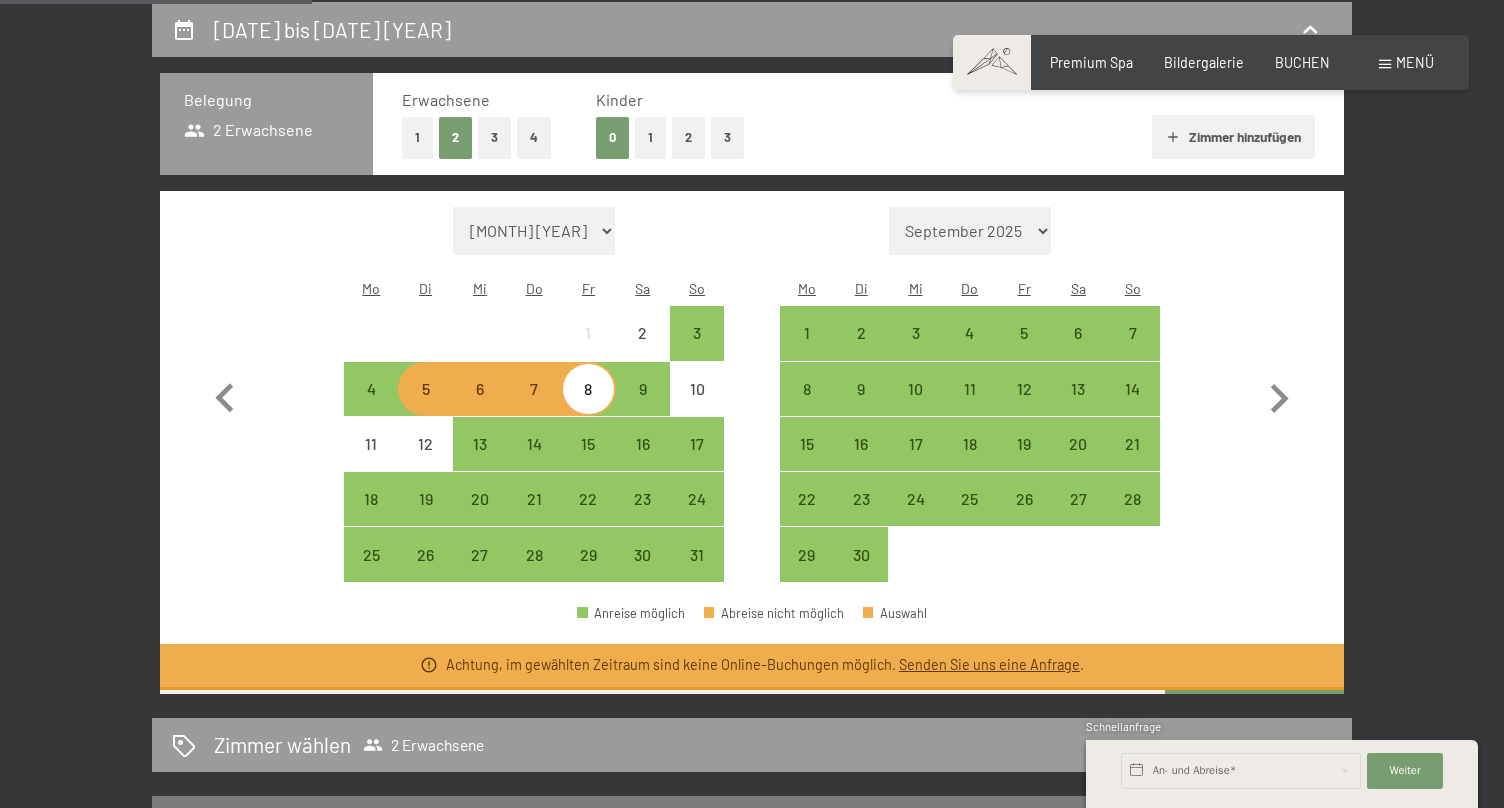 click on "8" at bounding box center [588, 406] 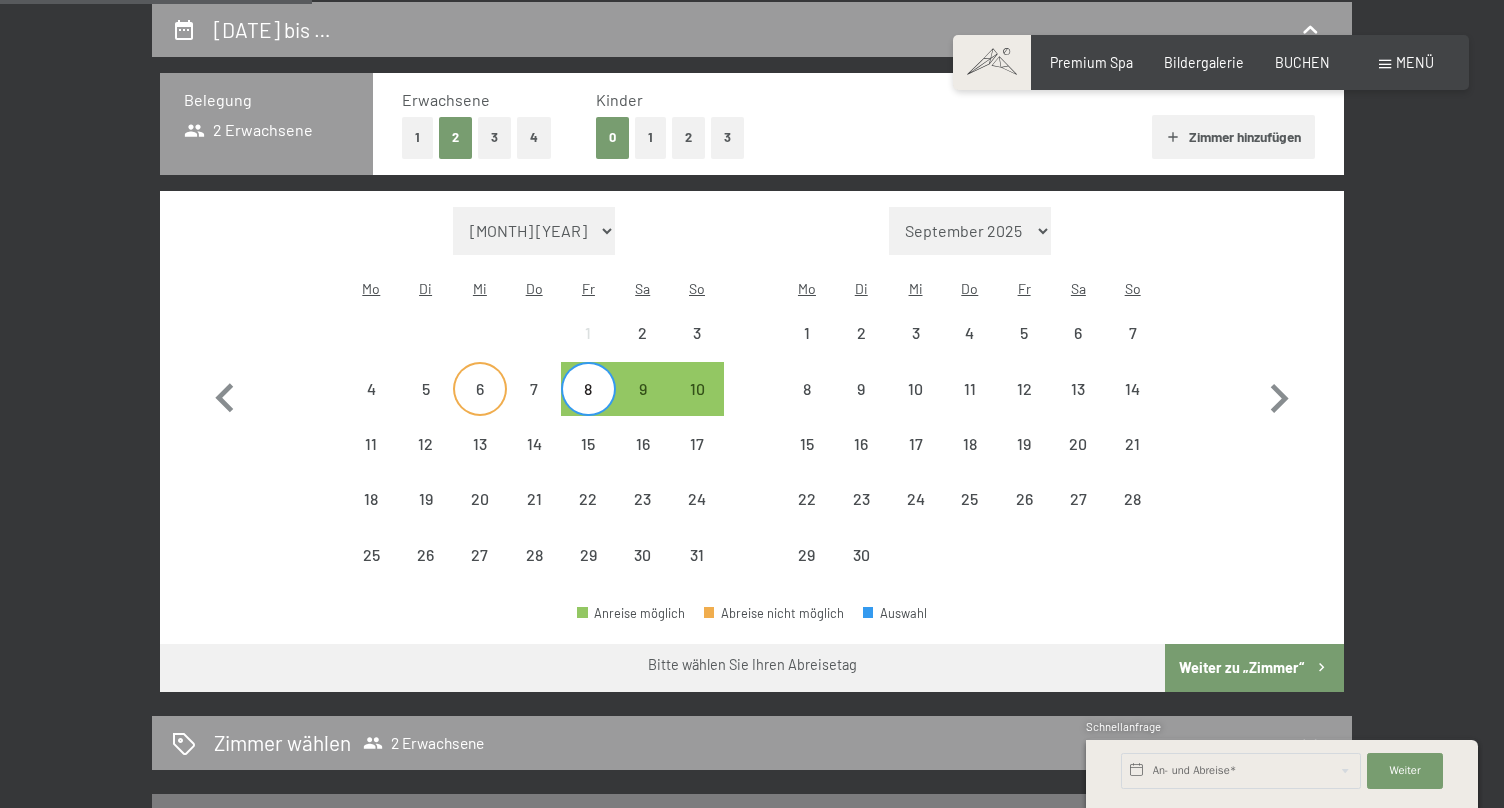 click on "6" at bounding box center (480, 406) 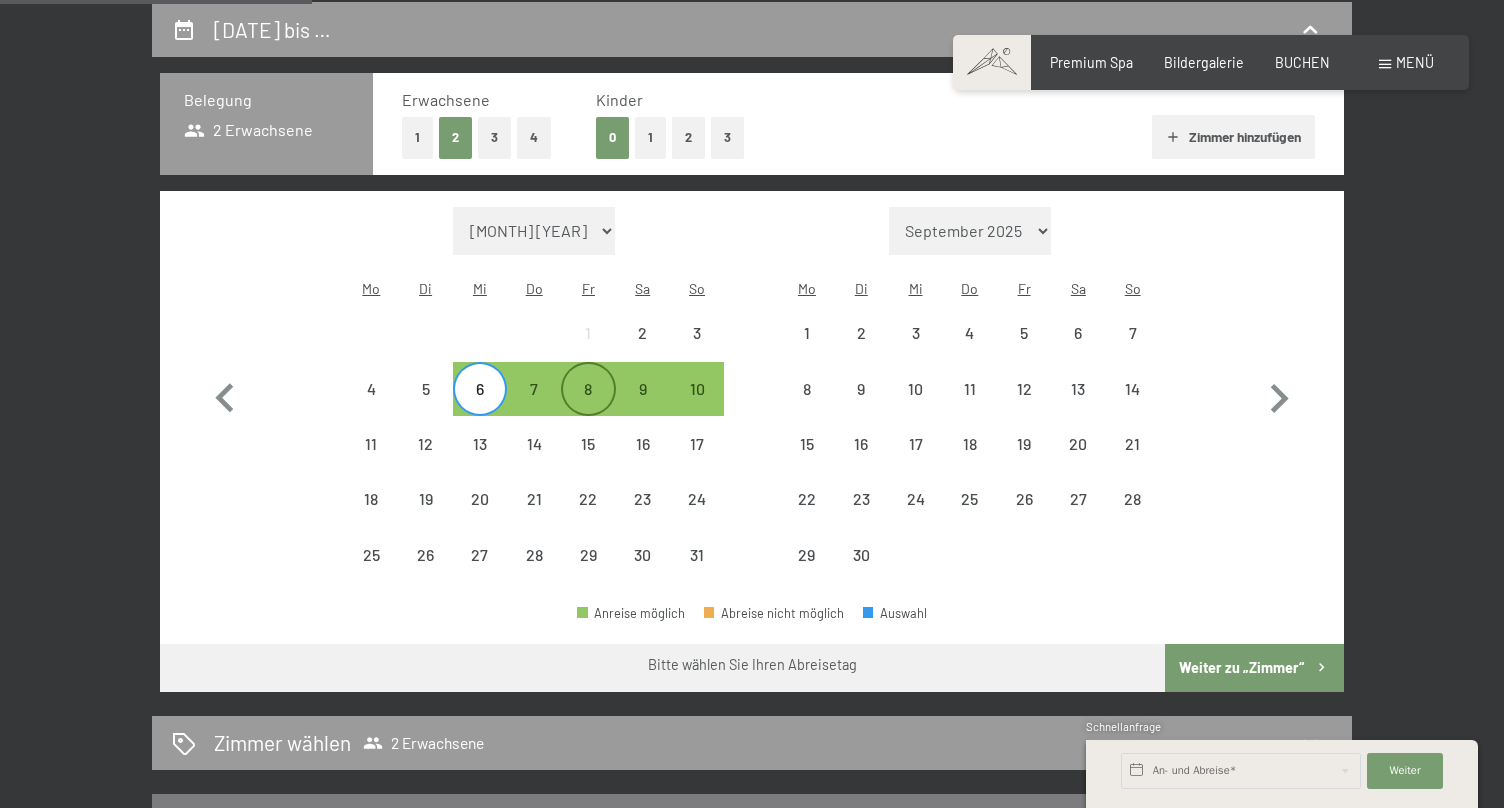 click on "8" at bounding box center [588, 406] 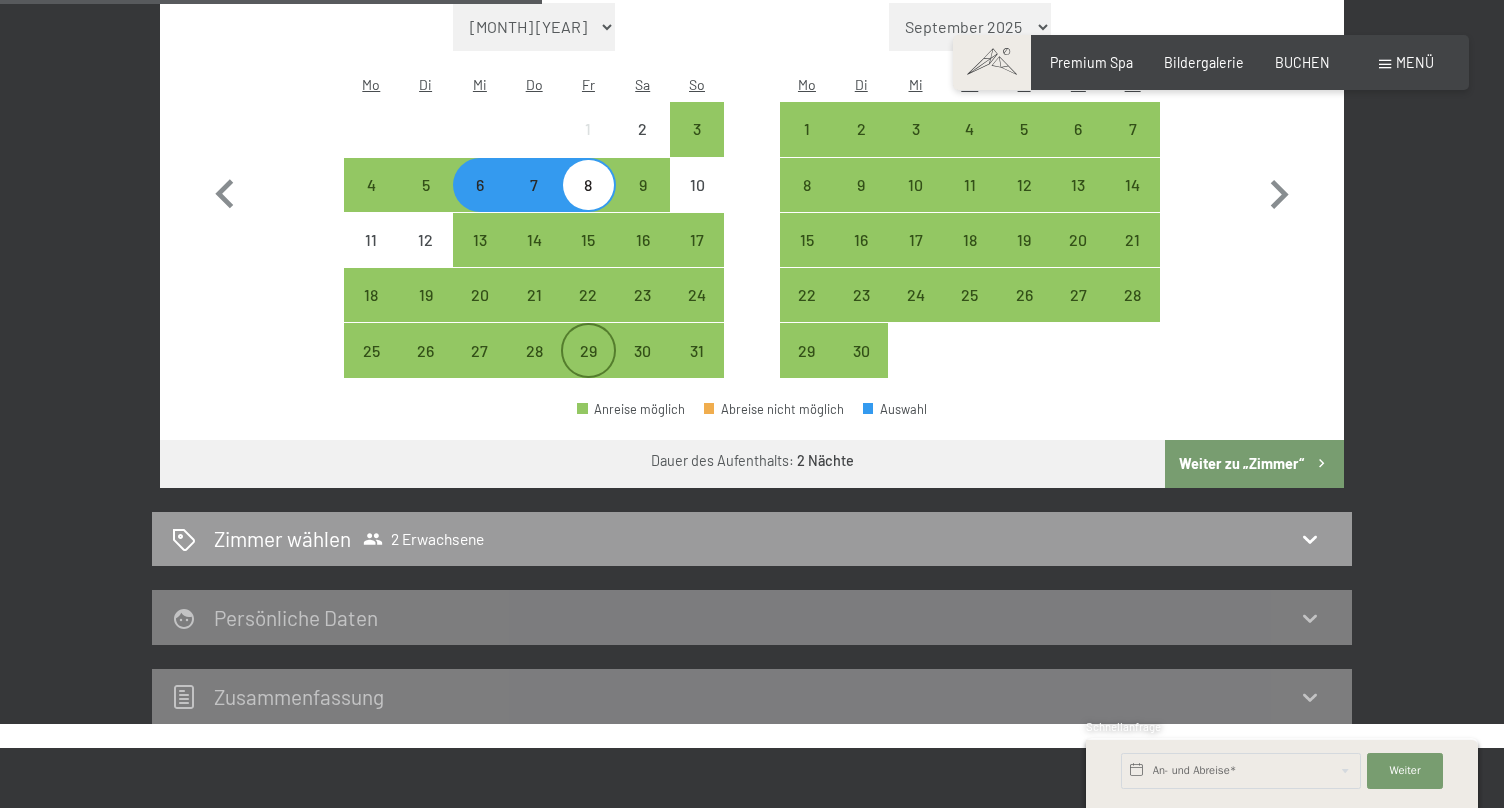 scroll, scrollTop: 623, scrollLeft: 0, axis: vertical 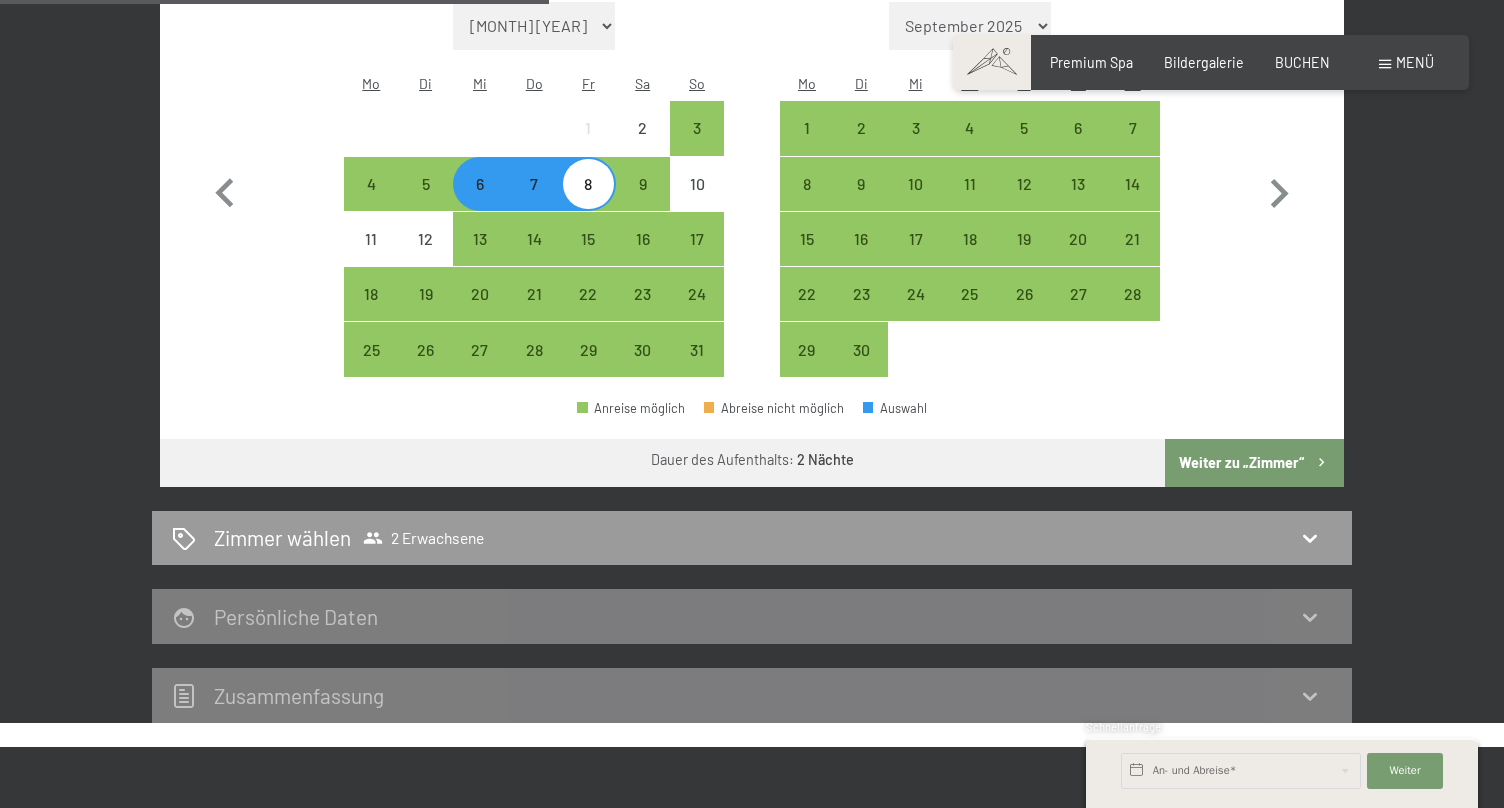 click on "Weiter zu „Zimmer“" at bounding box center [1254, 463] 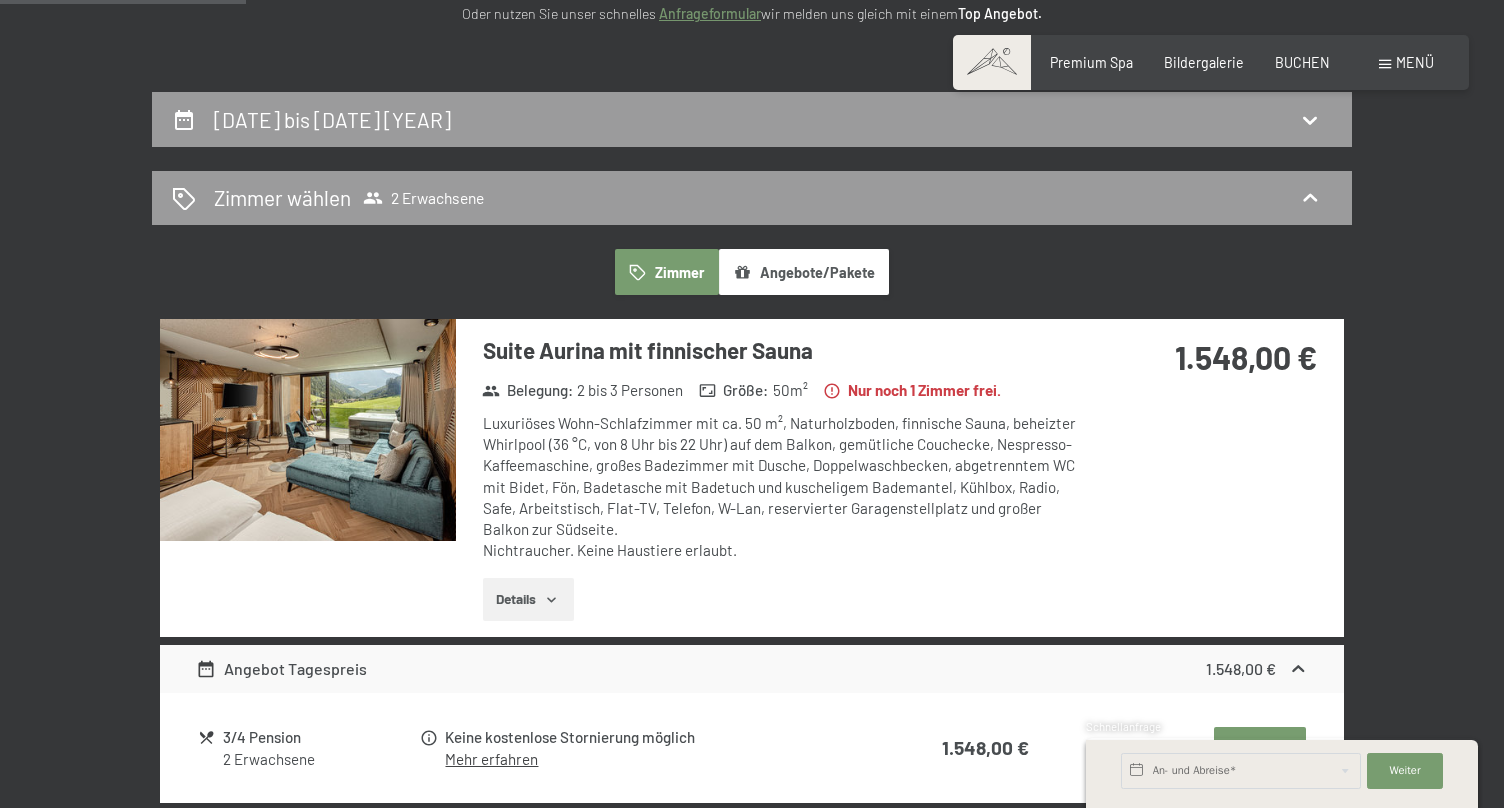 scroll, scrollTop: 336, scrollLeft: 0, axis: vertical 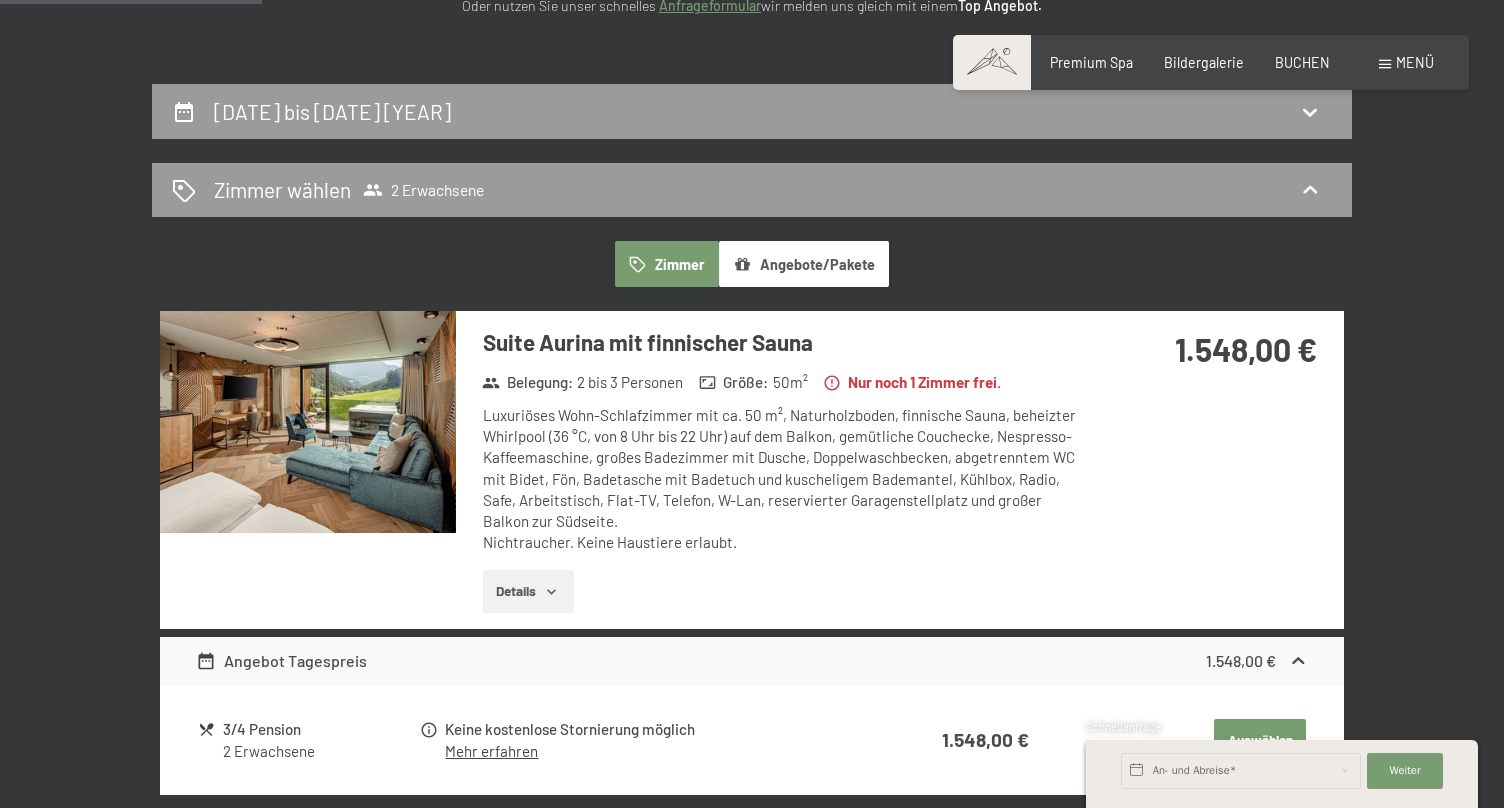 click on "Details" at bounding box center (528, 592) 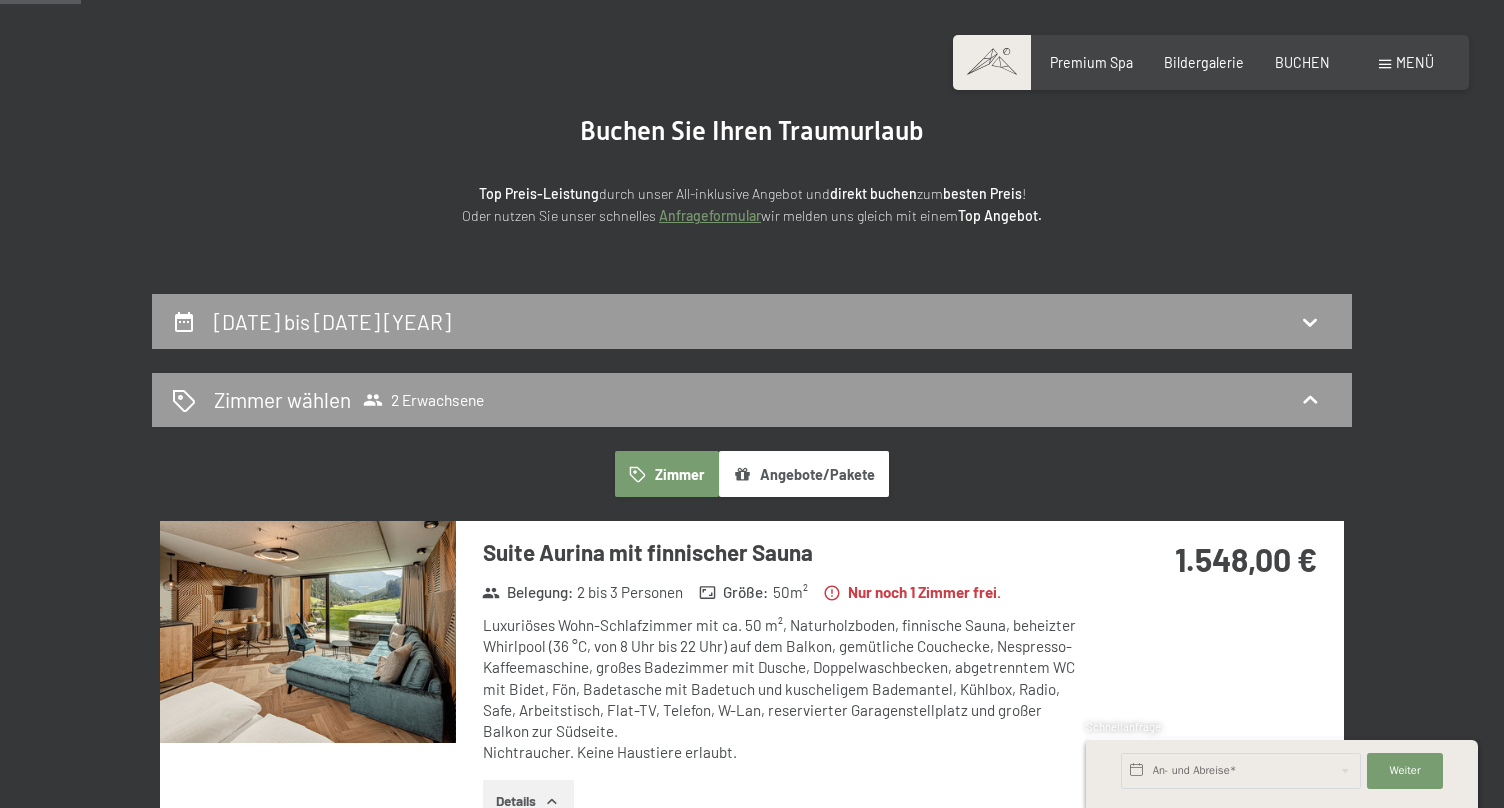 scroll, scrollTop: 118, scrollLeft: 0, axis: vertical 